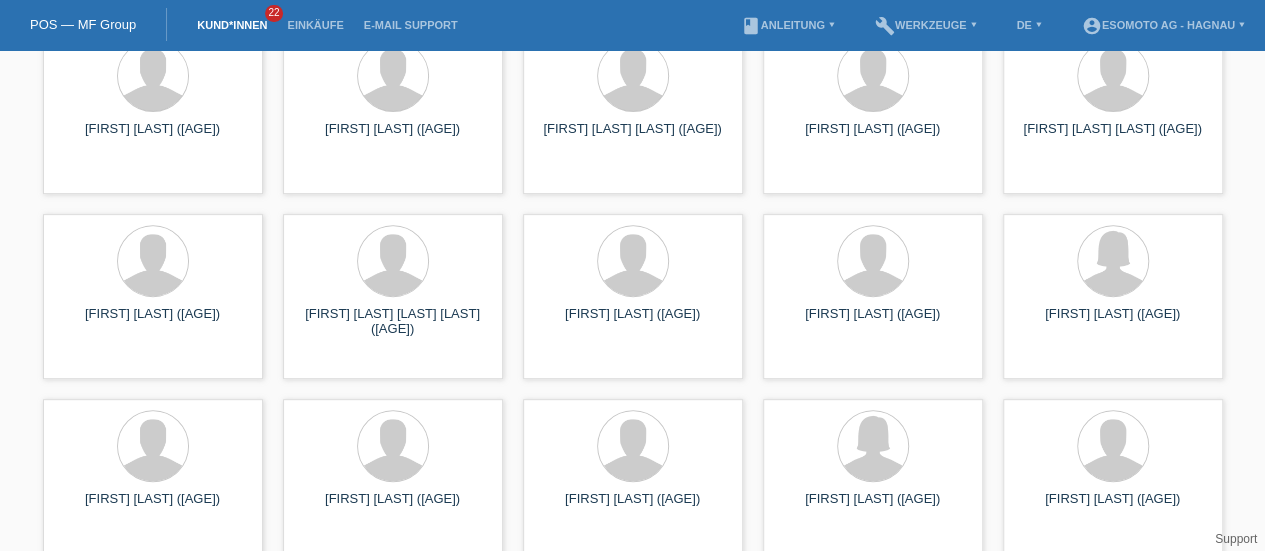 scroll, scrollTop: 0, scrollLeft: 0, axis: both 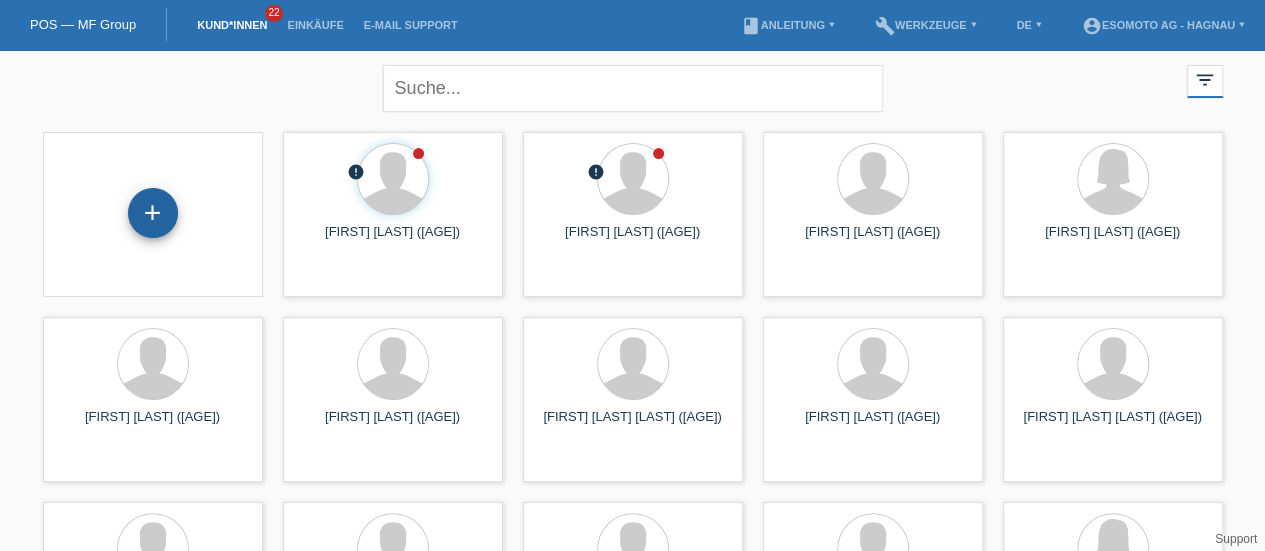 click on "+" at bounding box center (153, 213) 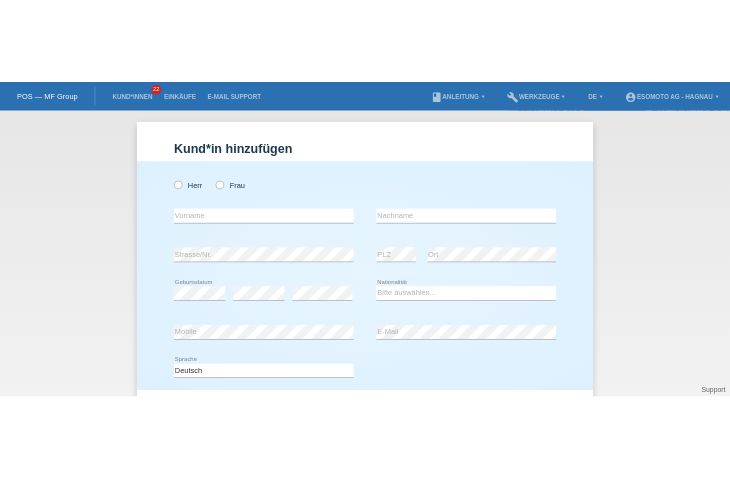 scroll, scrollTop: 0, scrollLeft: 0, axis: both 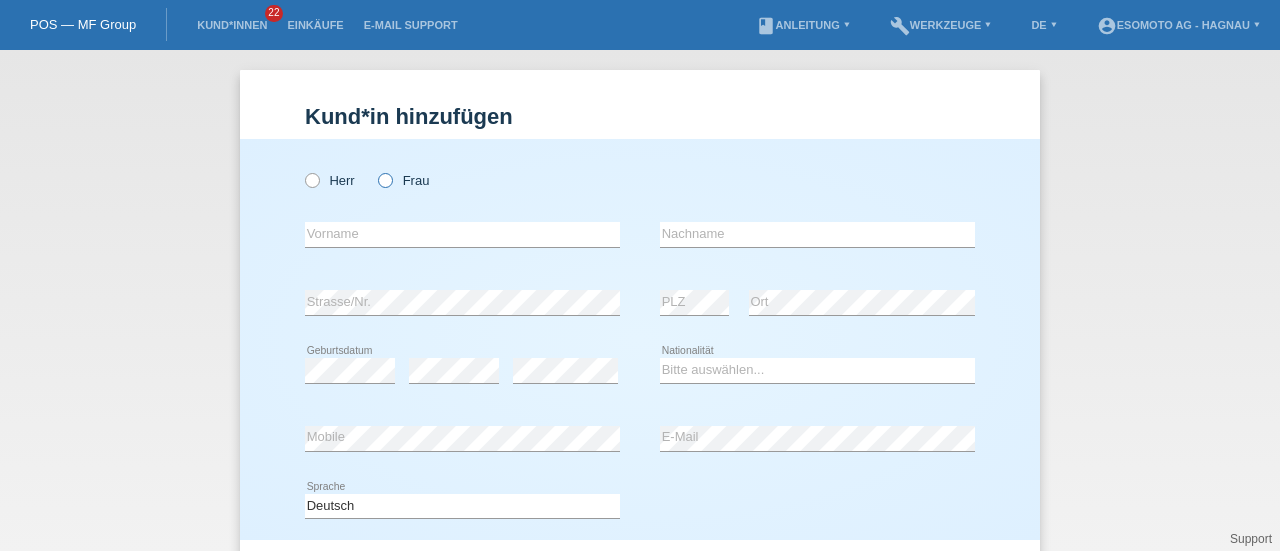 click at bounding box center [375, 170] 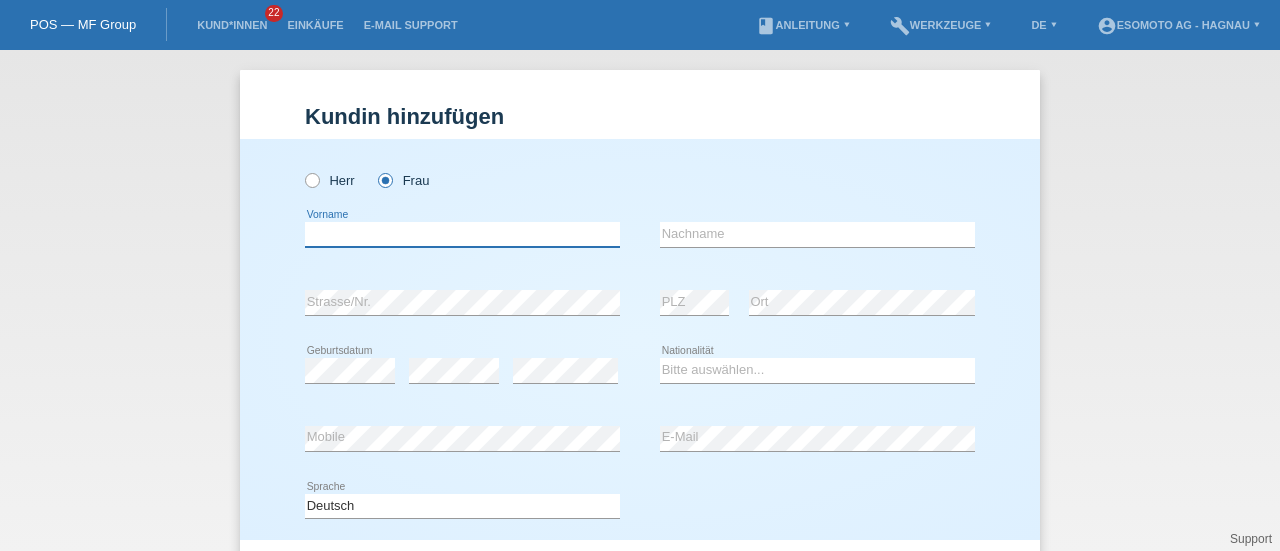 click at bounding box center (462, 234) 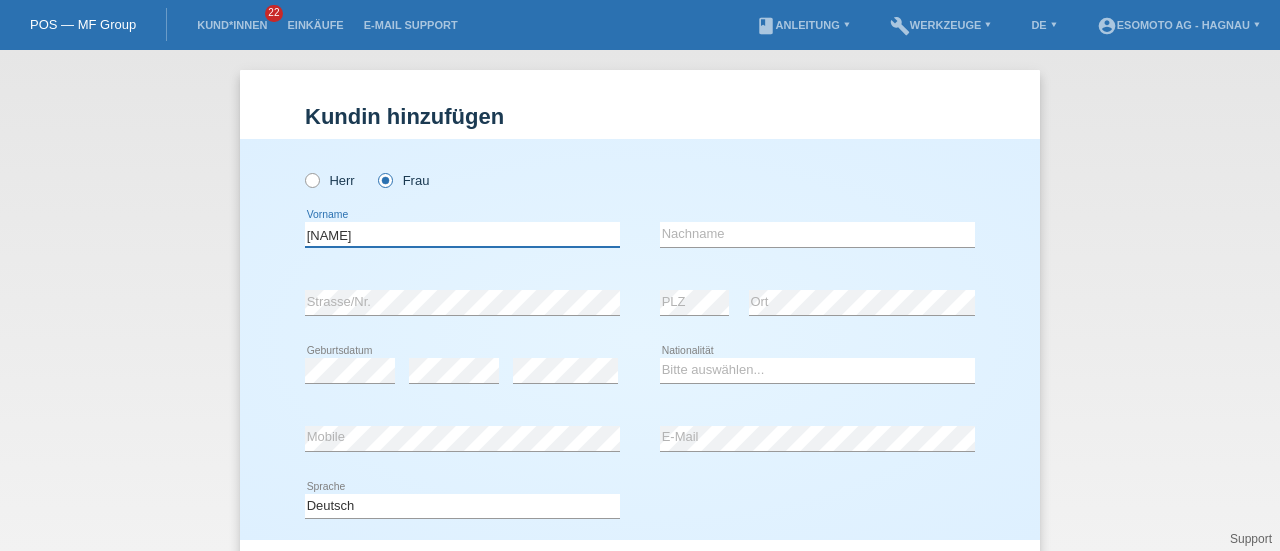 type on "[FIRST]" 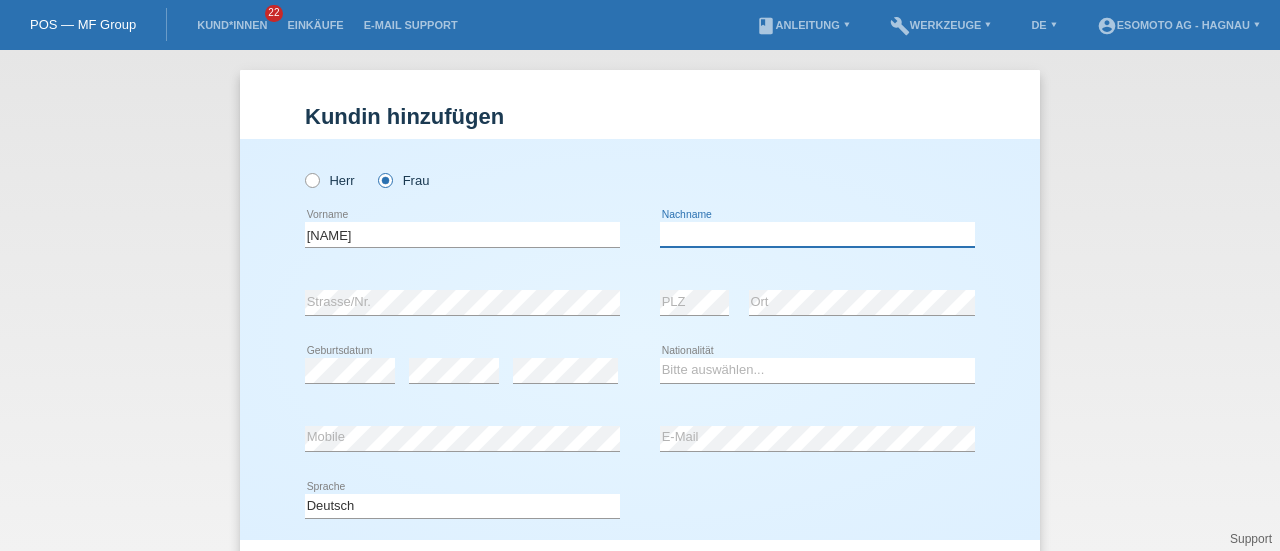 click at bounding box center (817, 234) 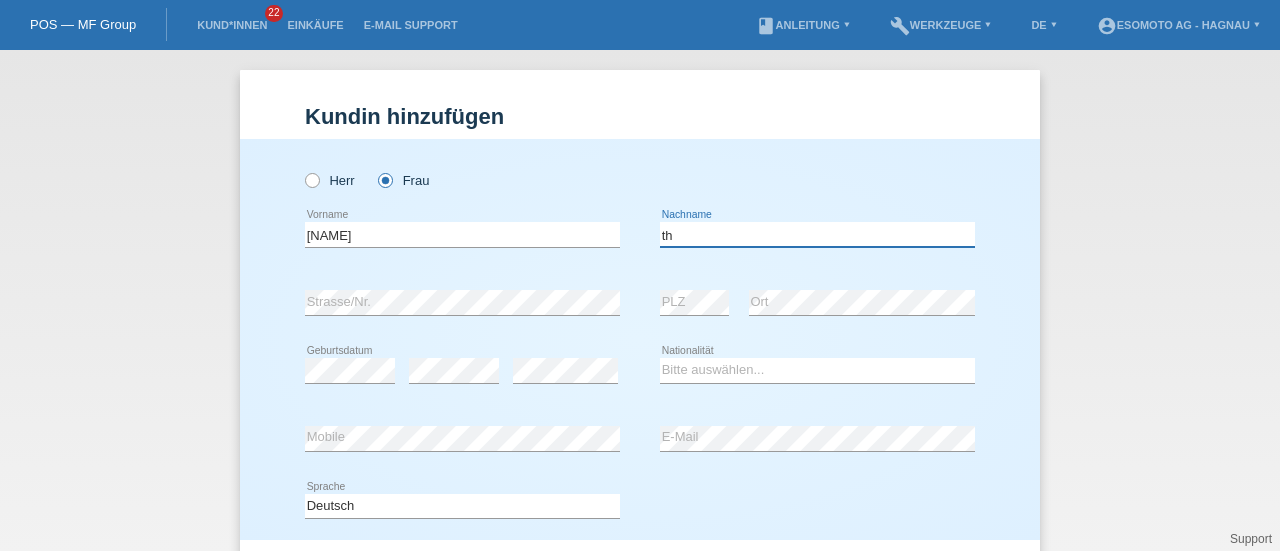 type on "Tharmakulasekaram" 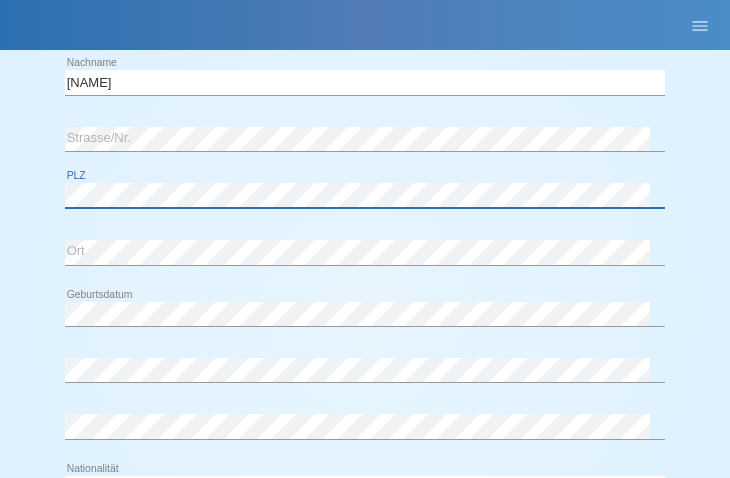 scroll, scrollTop: 228, scrollLeft: 0, axis: vertical 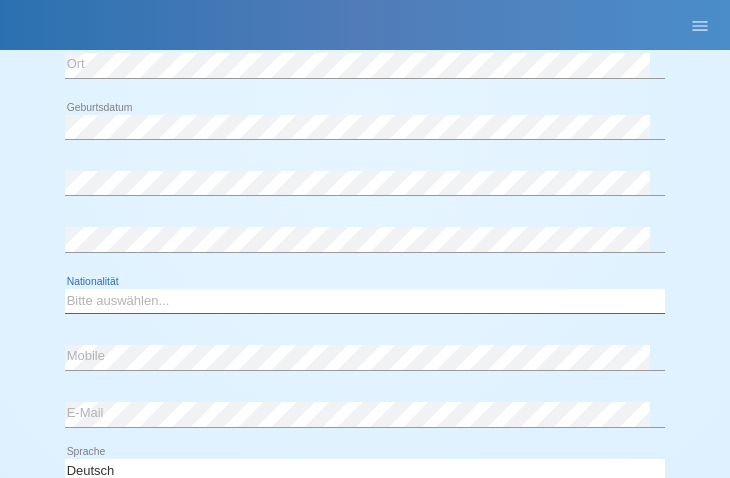 click on "Bitte auswählen...
Schweiz
Deutschland
Liechtenstein
Österreich
------------
Afghanistan
Ägypten
Åland
Albanien
Algerien" at bounding box center (365, 301) 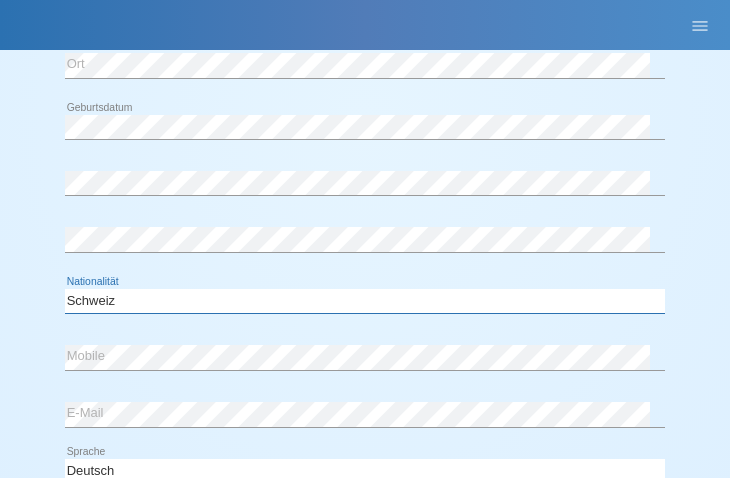 click on "Bitte auswählen...
Schweiz
Deutschland
Liechtenstein
Österreich
------------
Afghanistan
Ägypten
Åland
Albanien
Algerien" at bounding box center [365, 301] 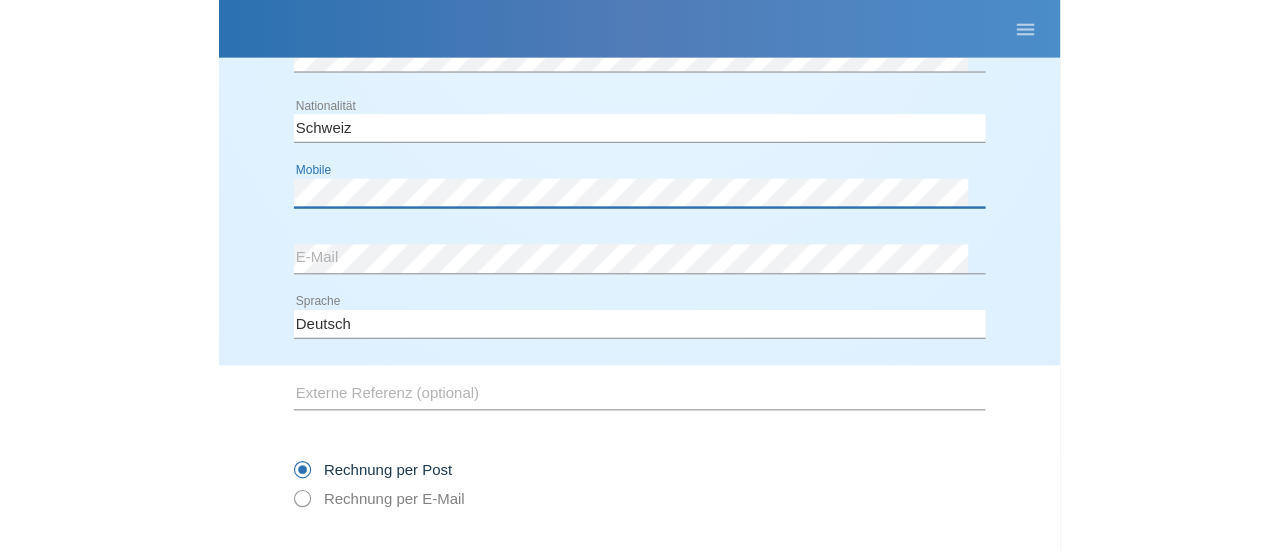 scroll, scrollTop: 728, scrollLeft: 0, axis: vertical 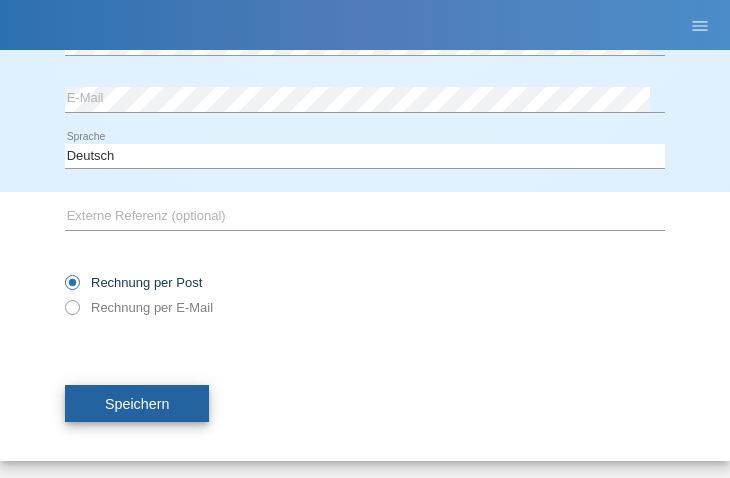 click on "Speichern" at bounding box center (137, 404) 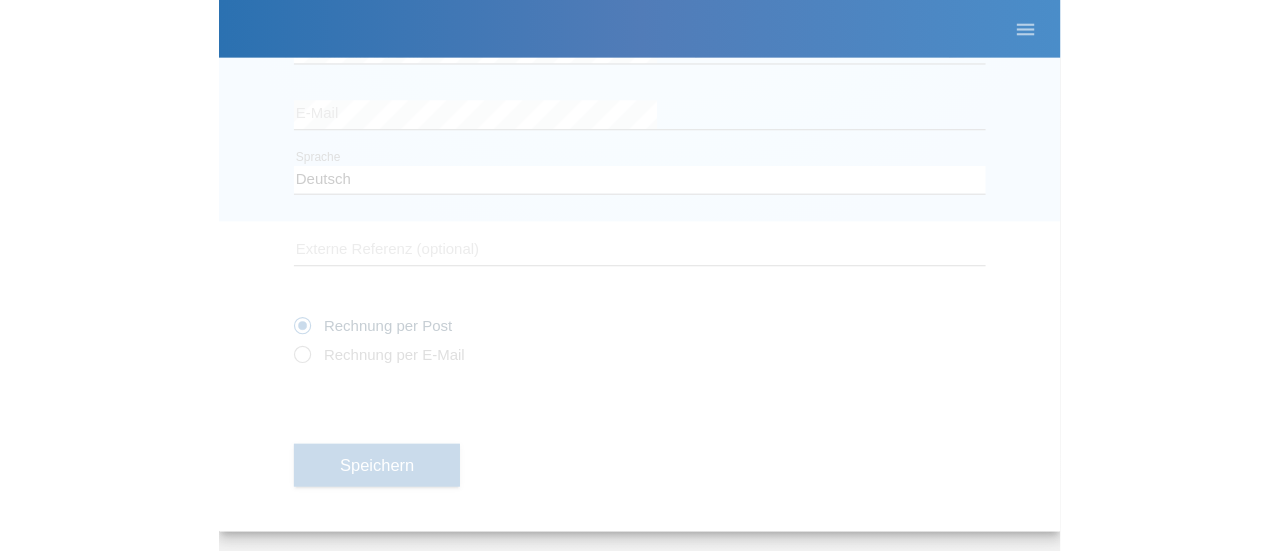 scroll, scrollTop: 216, scrollLeft: 0, axis: vertical 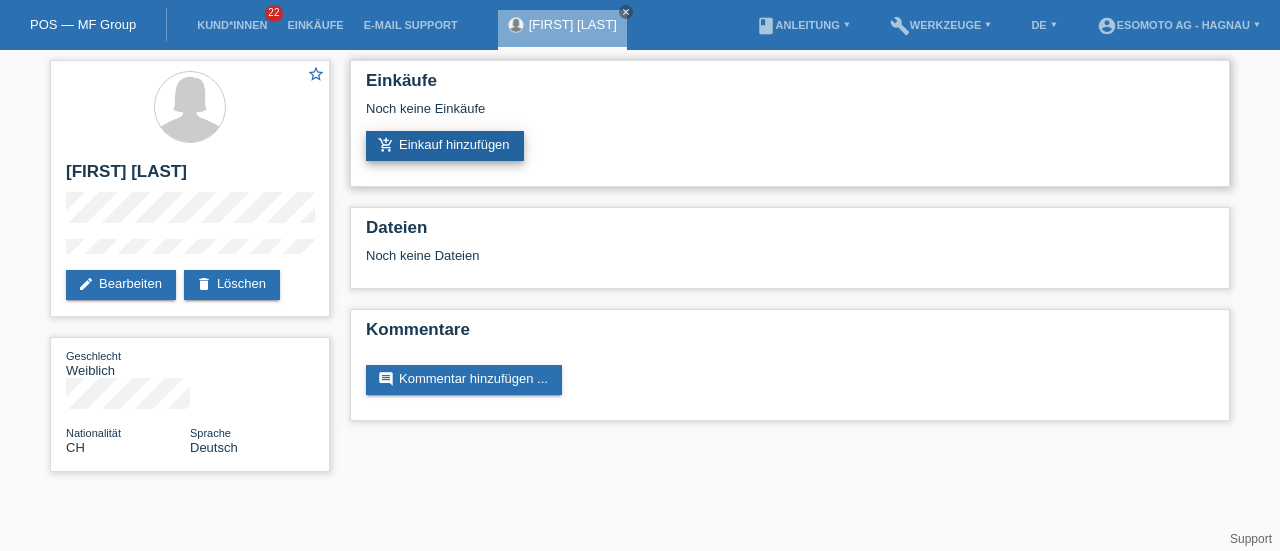 click on "add_shopping_cart  Einkauf hinzufügen" at bounding box center [445, 146] 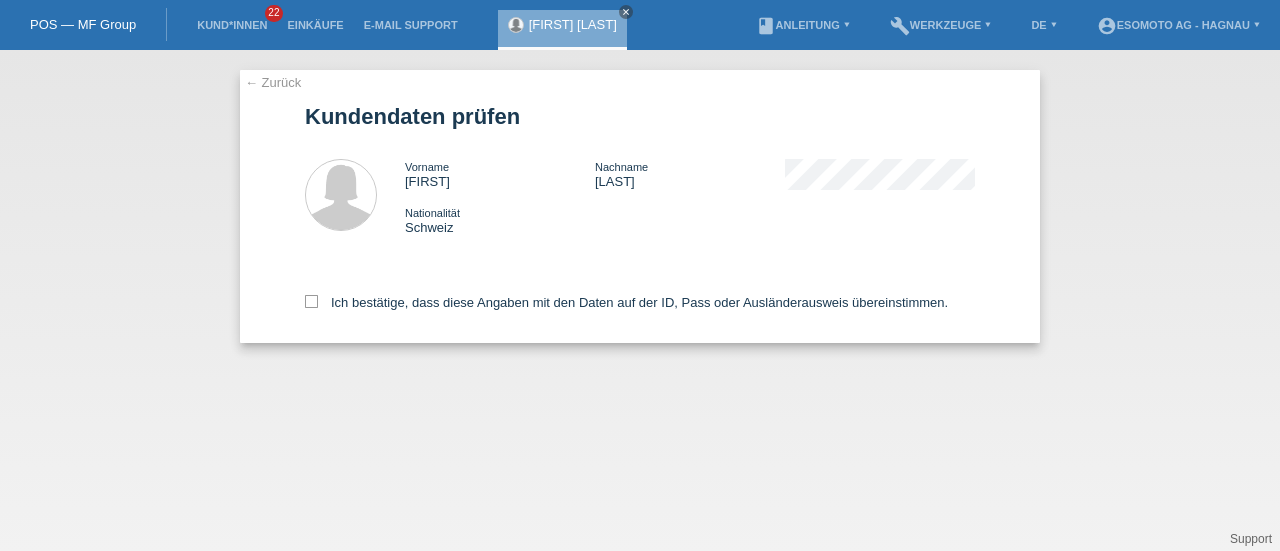scroll, scrollTop: 0, scrollLeft: 0, axis: both 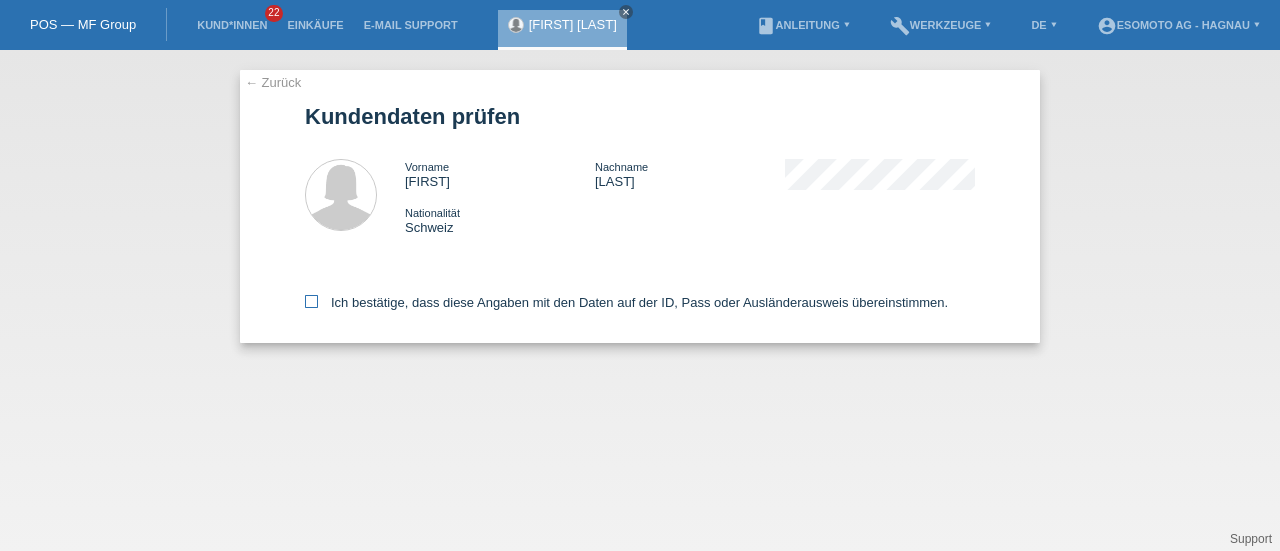 click at bounding box center [311, 301] 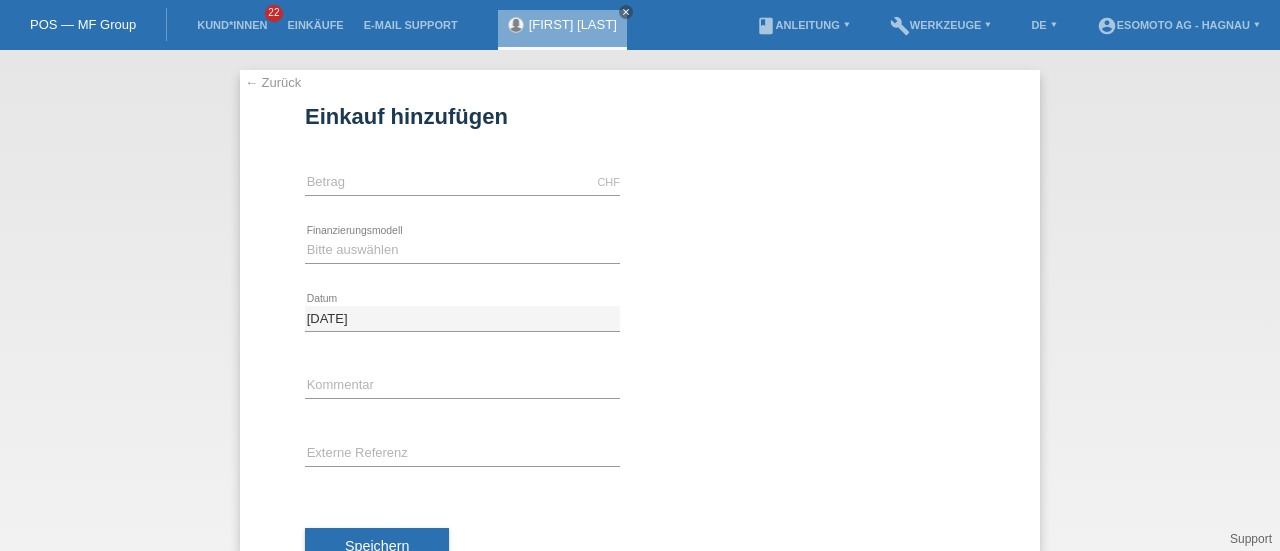 scroll, scrollTop: 0, scrollLeft: 0, axis: both 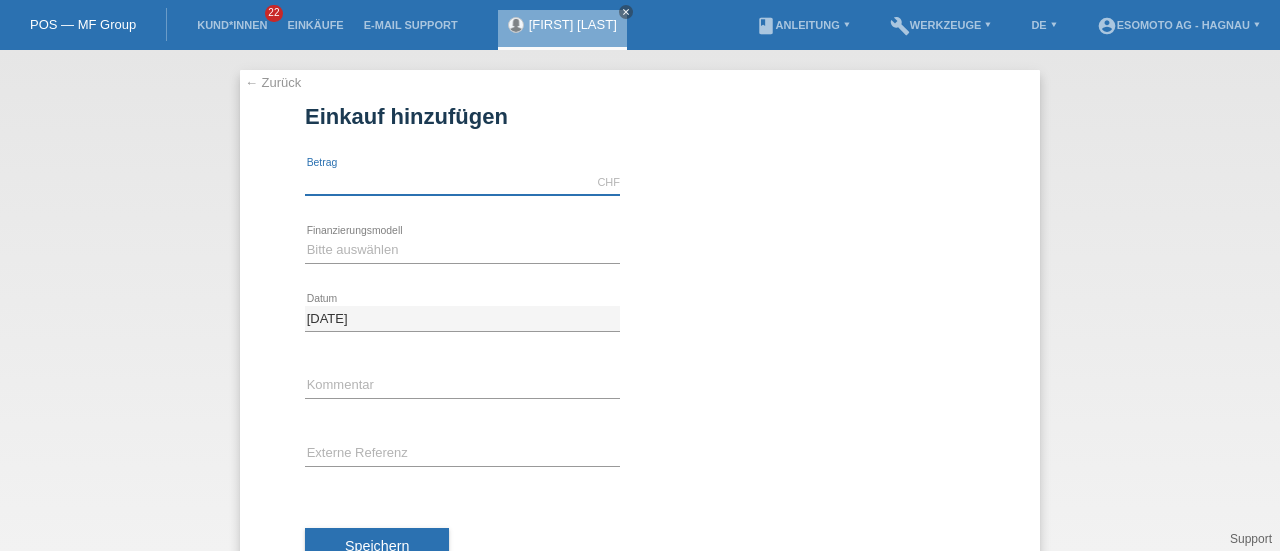 click at bounding box center (462, 182) 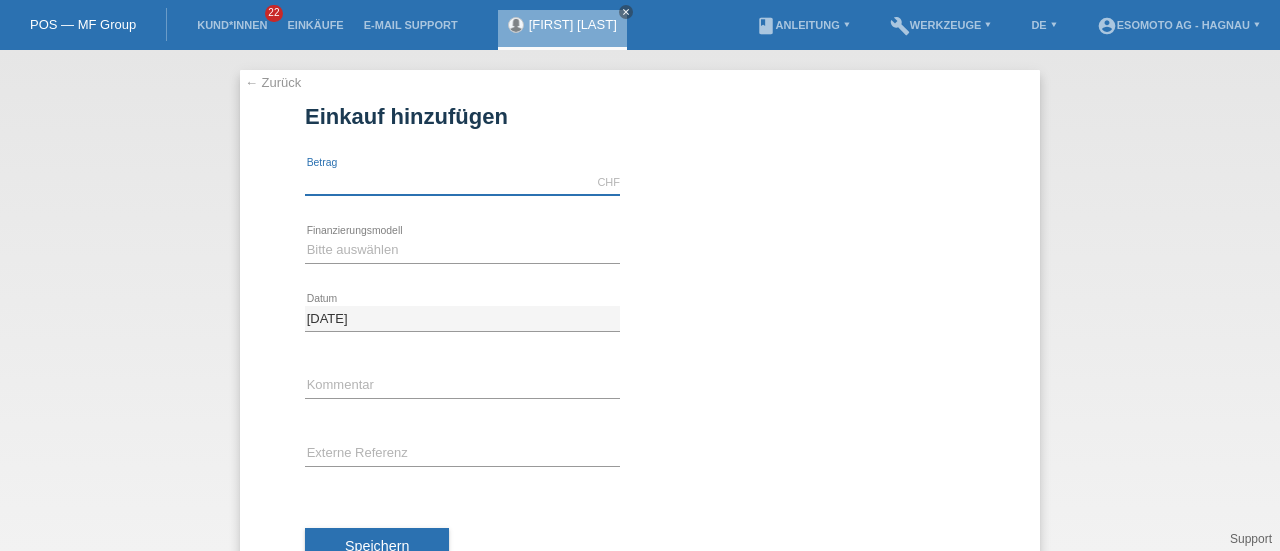 type on "7600.00" 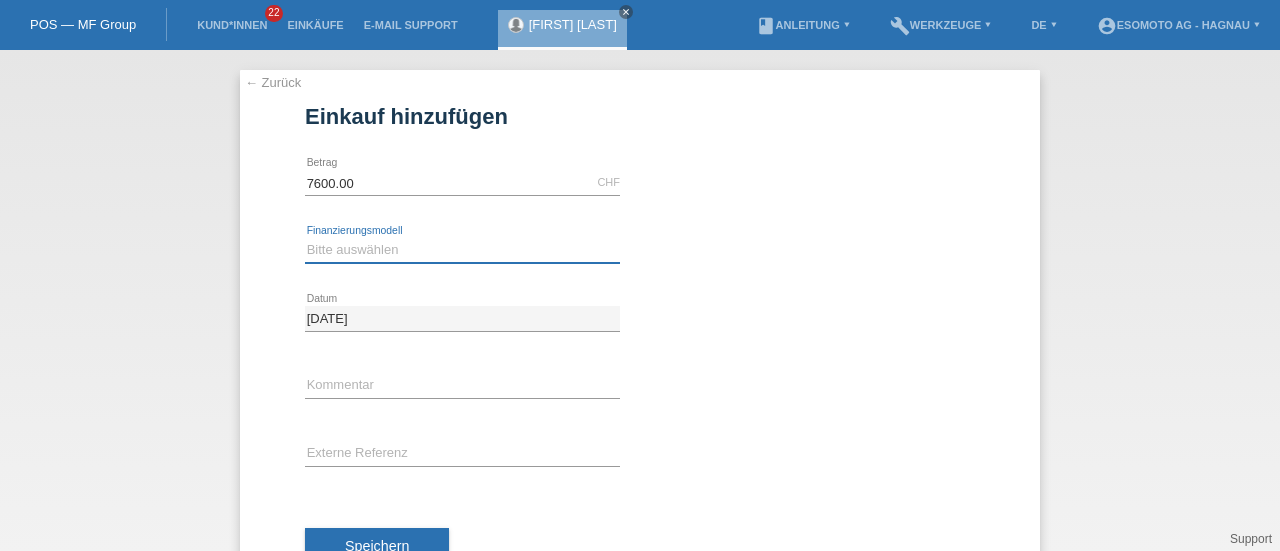 click on "Bitte auswählen
Fixe Raten
Kauf auf Rechnung mit Teilzahlungsoption" at bounding box center (462, 250) 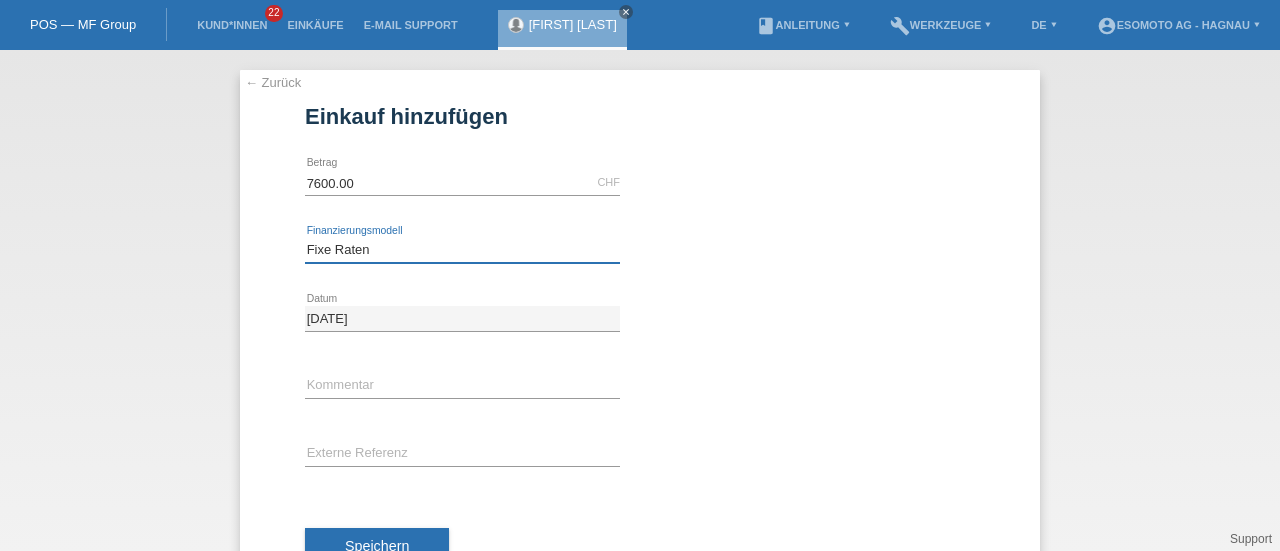 click on "Bitte auswählen
Fixe Raten
Kauf auf Rechnung mit Teilzahlungsoption" at bounding box center (462, 250) 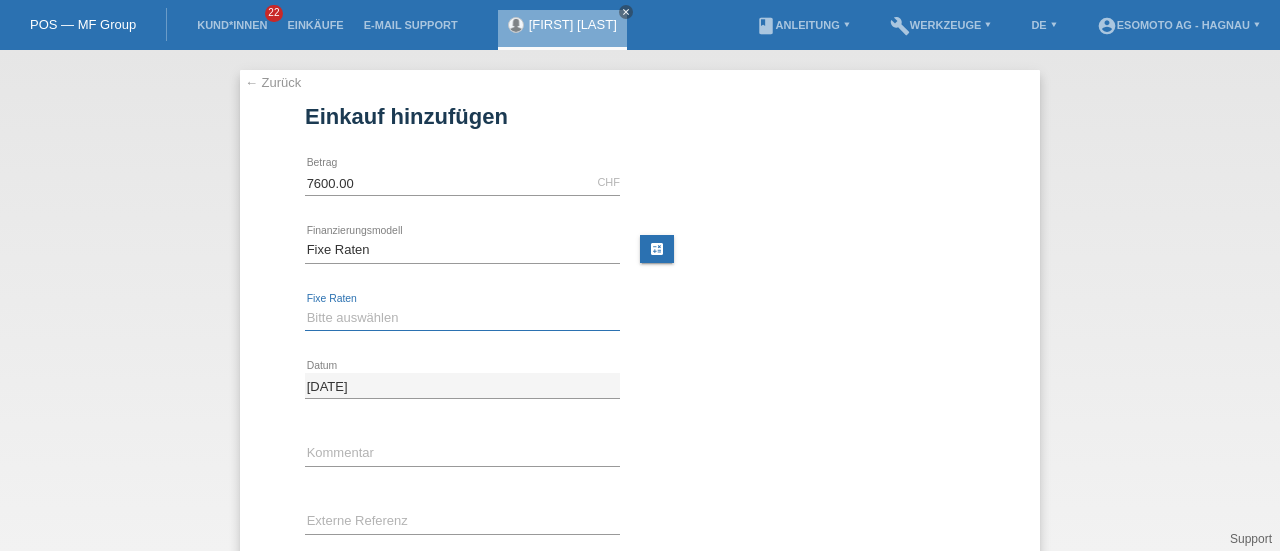 click on "Bitte auswählen
12 Raten
24 Raten
36 Raten
48 Raten" at bounding box center (462, 318) 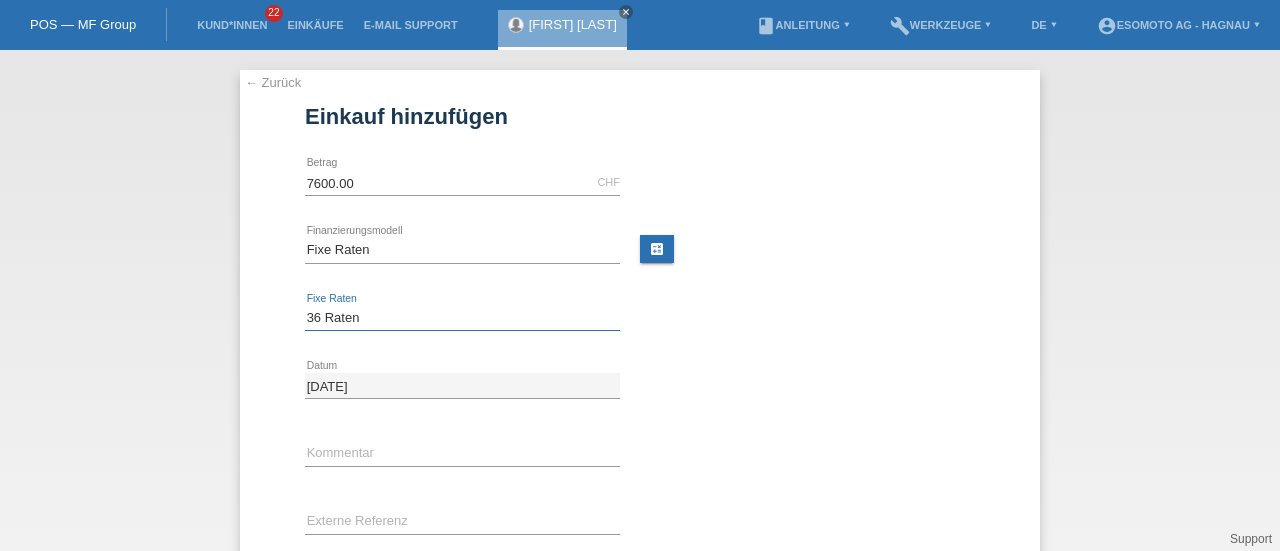 click on "Bitte auswählen
12 Raten
24 Raten
36 Raten
48 Raten" at bounding box center (462, 318) 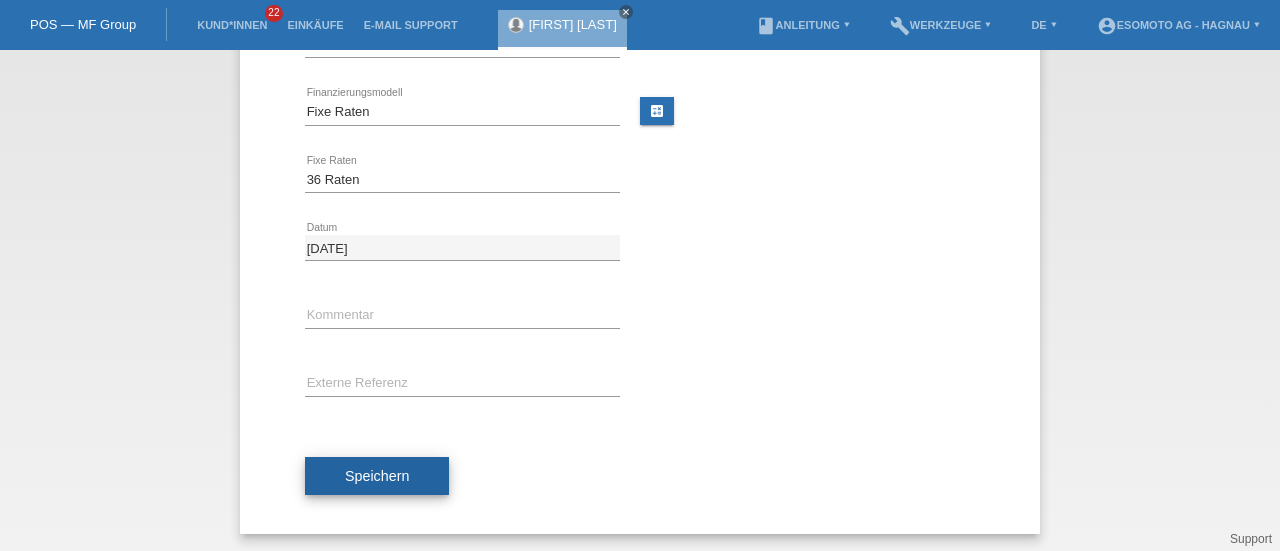 click on "Speichern" at bounding box center (377, 476) 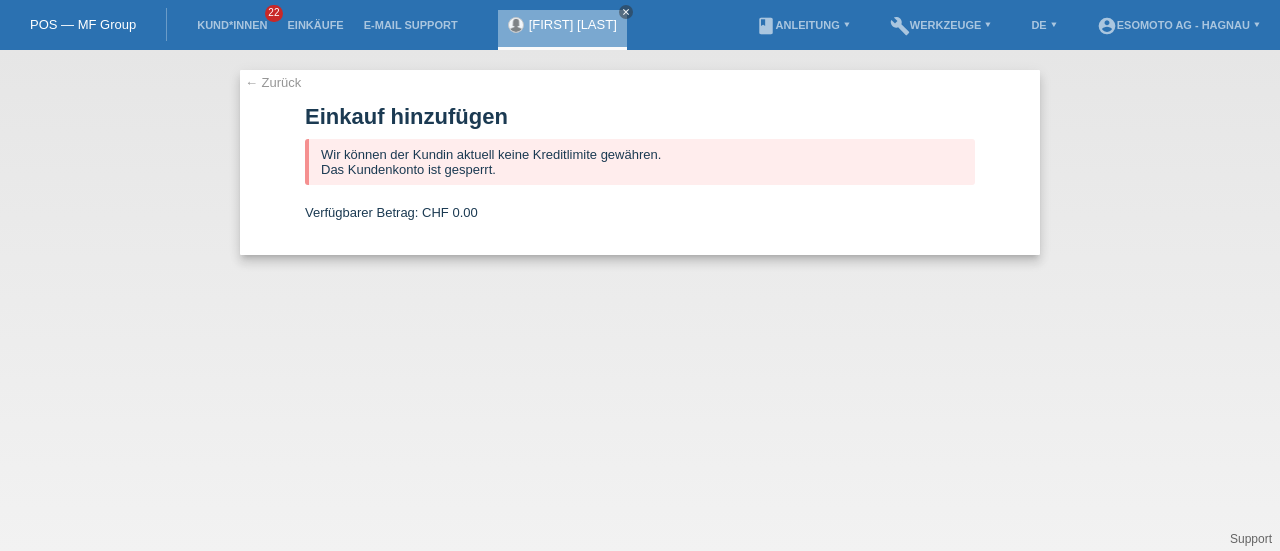 scroll, scrollTop: 0, scrollLeft: 0, axis: both 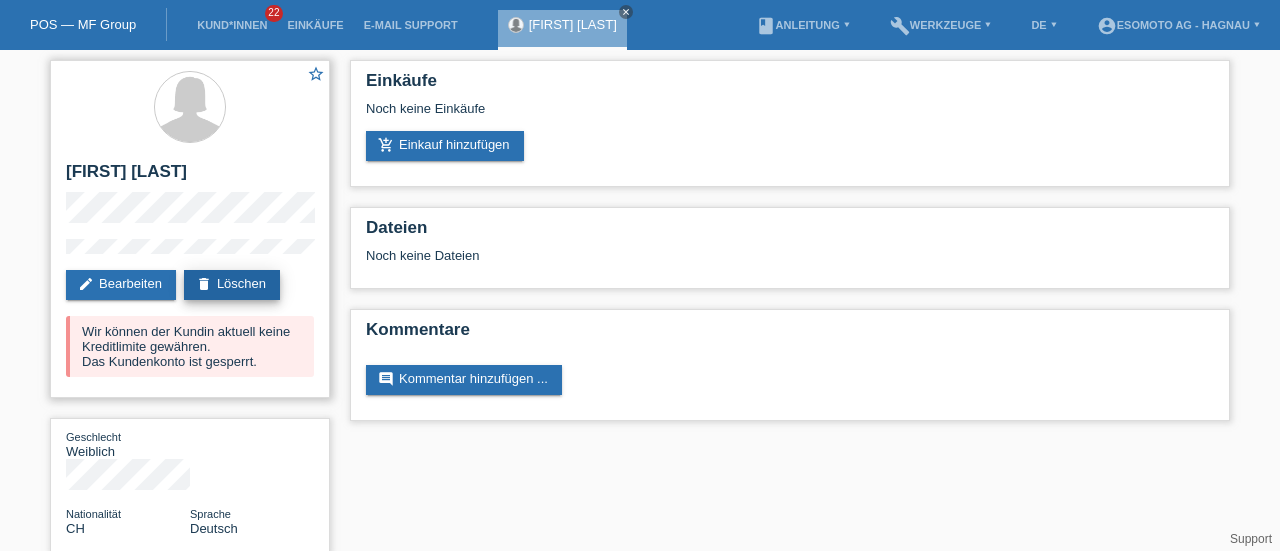 click on "delete  Löschen" at bounding box center [232, 285] 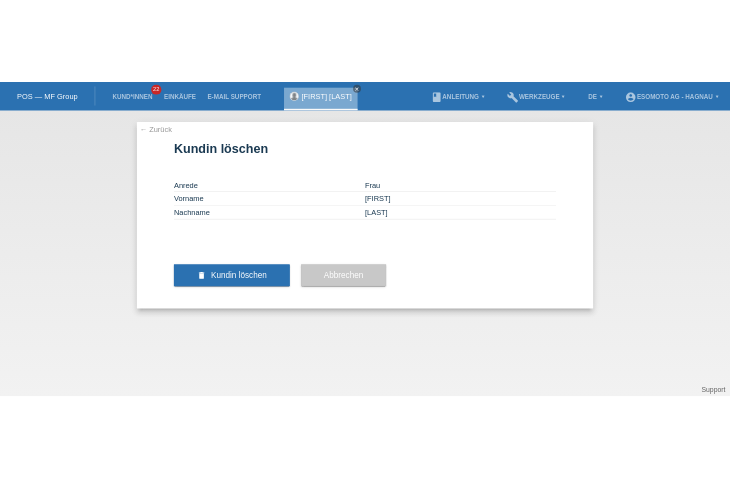 scroll, scrollTop: 0, scrollLeft: 0, axis: both 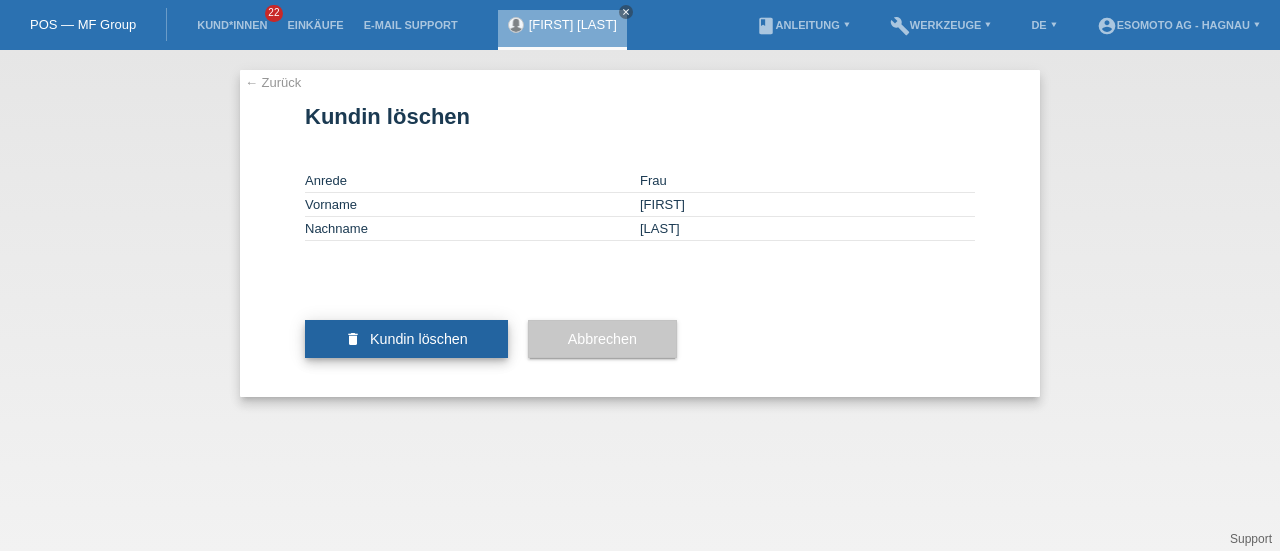 click on "Kundin löschen" at bounding box center (419, 339) 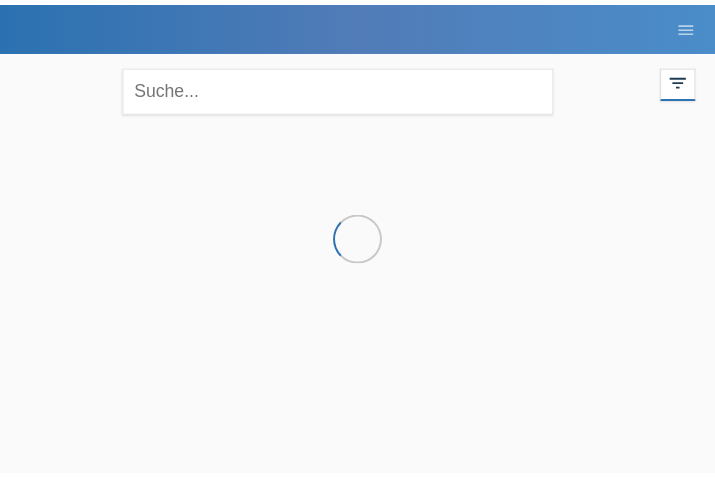 scroll, scrollTop: 0, scrollLeft: 0, axis: both 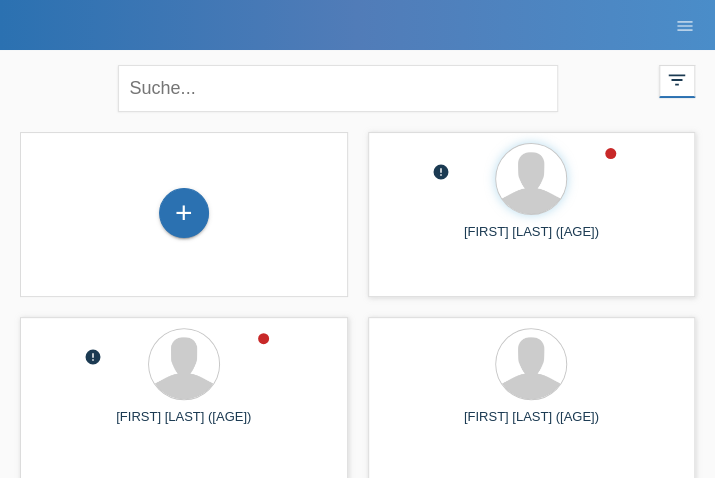 click on "+" at bounding box center (184, 214) 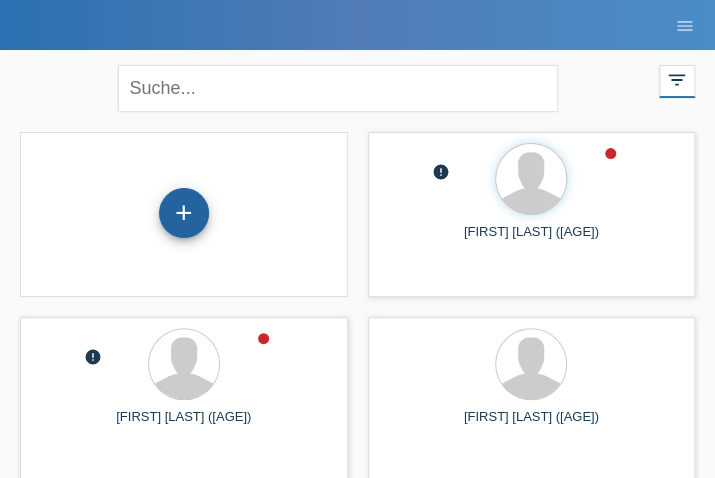 click on "+" at bounding box center [184, 213] 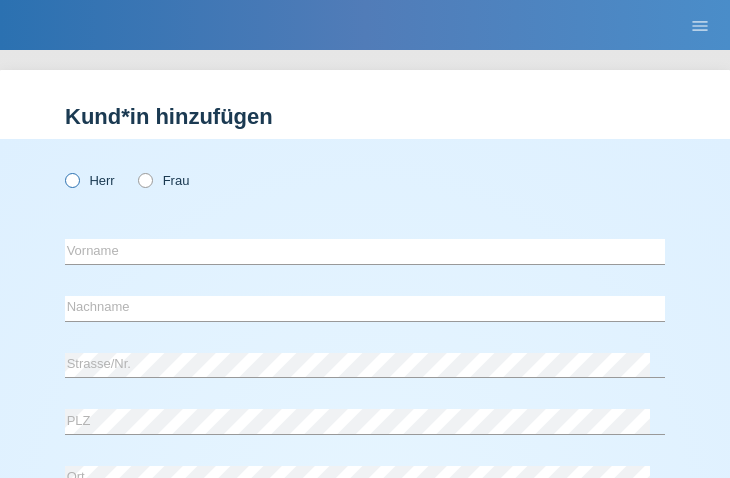 scroll, scrollTop: 0, scrollLeft: 0, axis: both 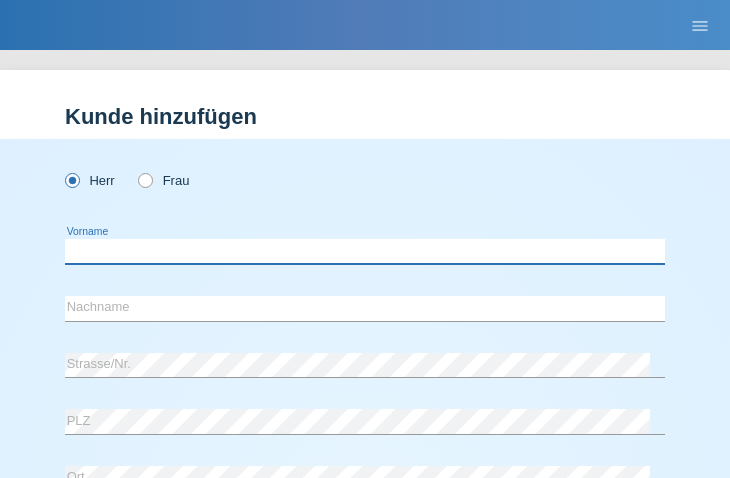 click at bounding box center [365, 251] 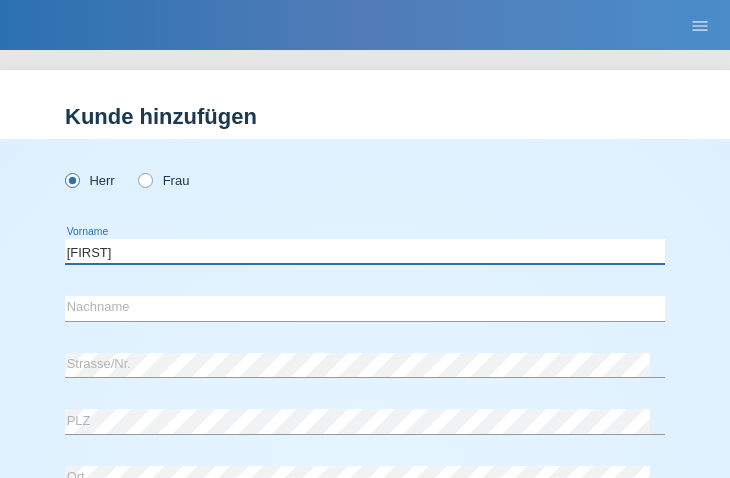 type on "Aleksandar" 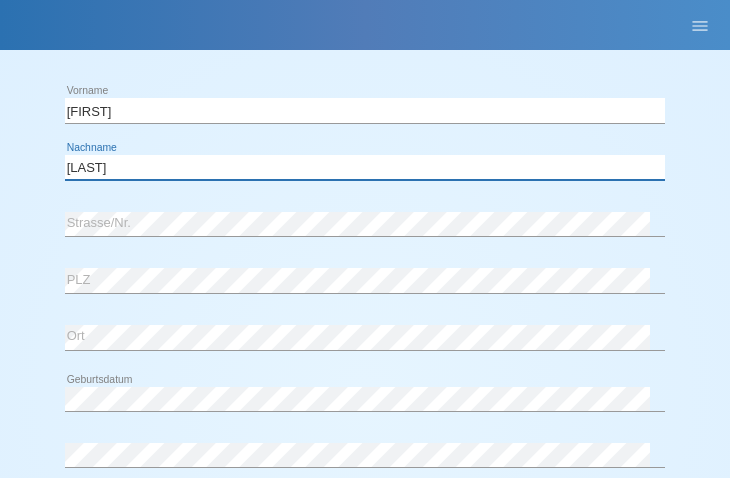 scroll, scrollTop: 149, scrollLeft: 0, axis: vertical 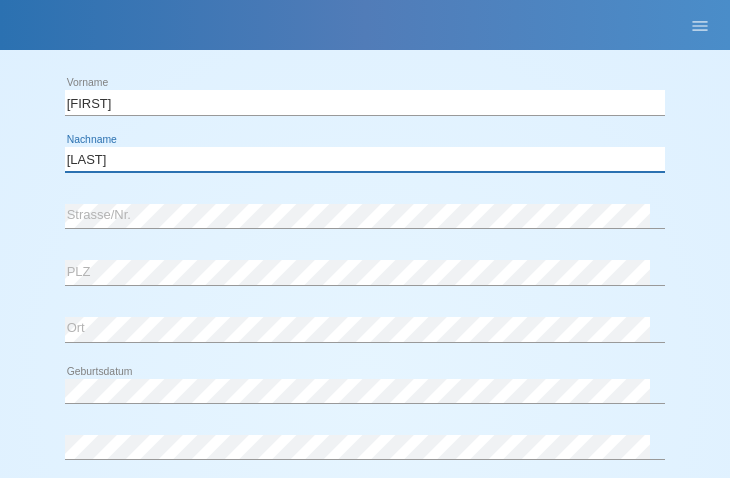 type on "Todorovic" 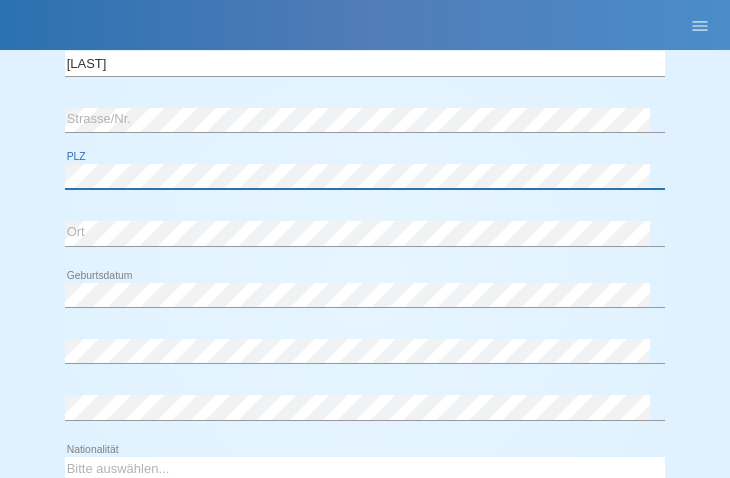 scroll, scrollTop: 246, scrollLeft: 0, axis: vertical 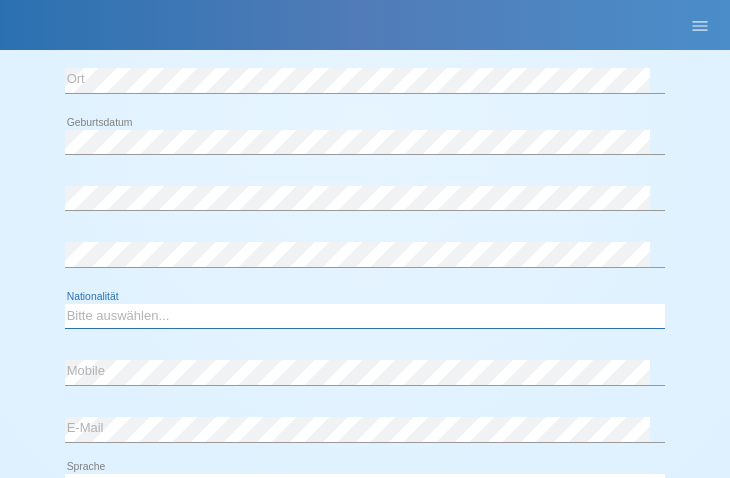 click on "Bitte auswählen...
Schweiz
Deutschland
Liechtenstein
Österreich
------------
Afghanistan
Ägypten
Åland
Albanien
Algerien" at bounding box center [365, 316] 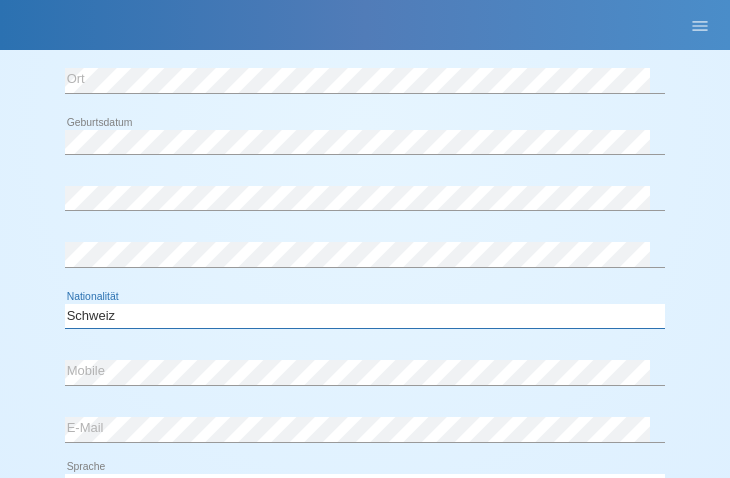 click on "Bitte auswählen...
Schweiz
Deutschland
Liechtenstein
Österreich
------------
Afghanistan
Ägypten
Åland
Albanien
Algerien" at bounding box center [365, 316] 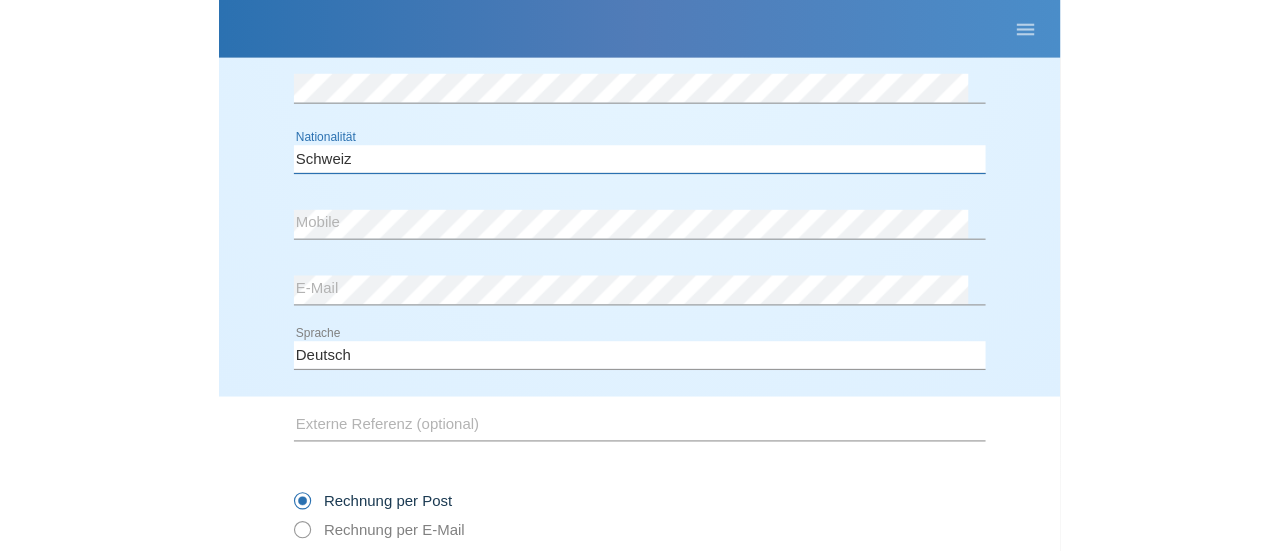 scroll, scrollTop: 568, scrollLeft: 0, axis: vertical 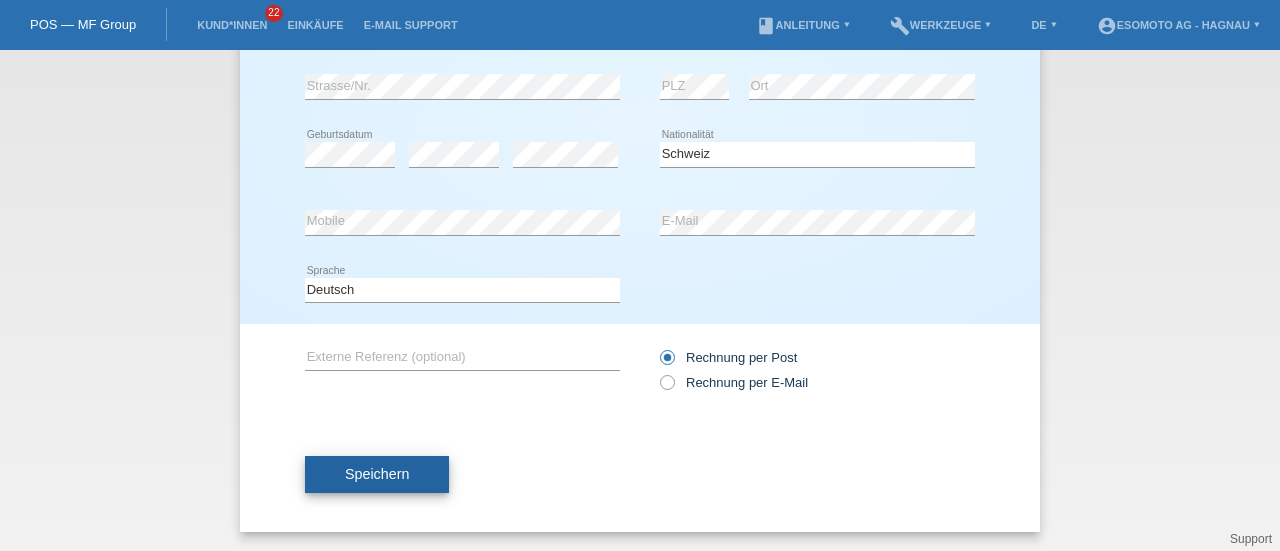 click on "Speichern" at bounding box center [377, 474] 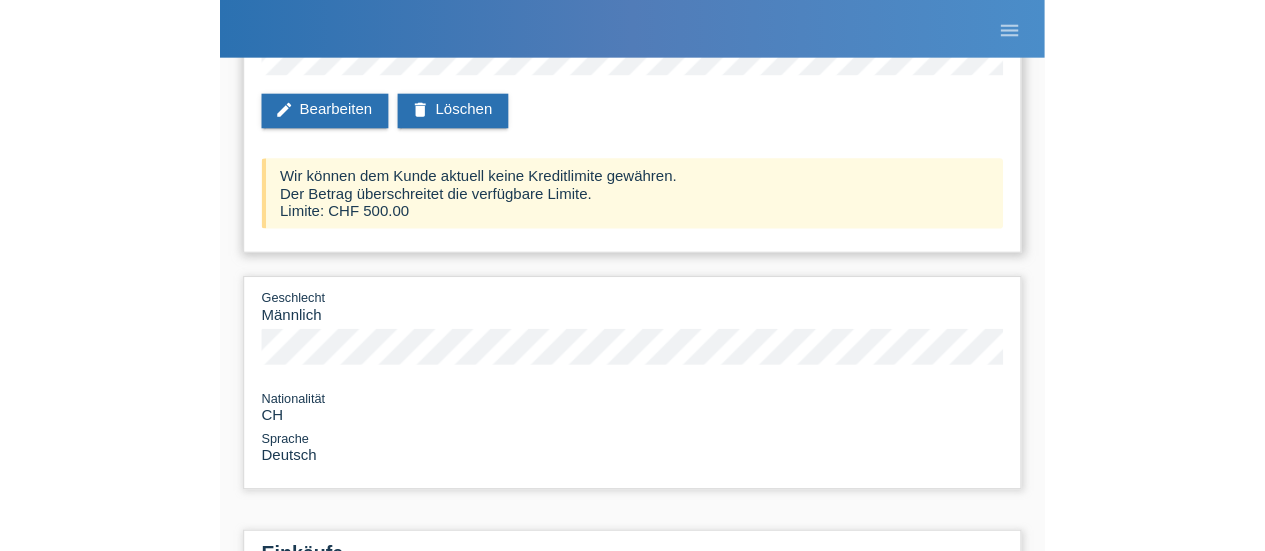 scroll, scrollTop: 0, scrollLeft: 0, axis: both 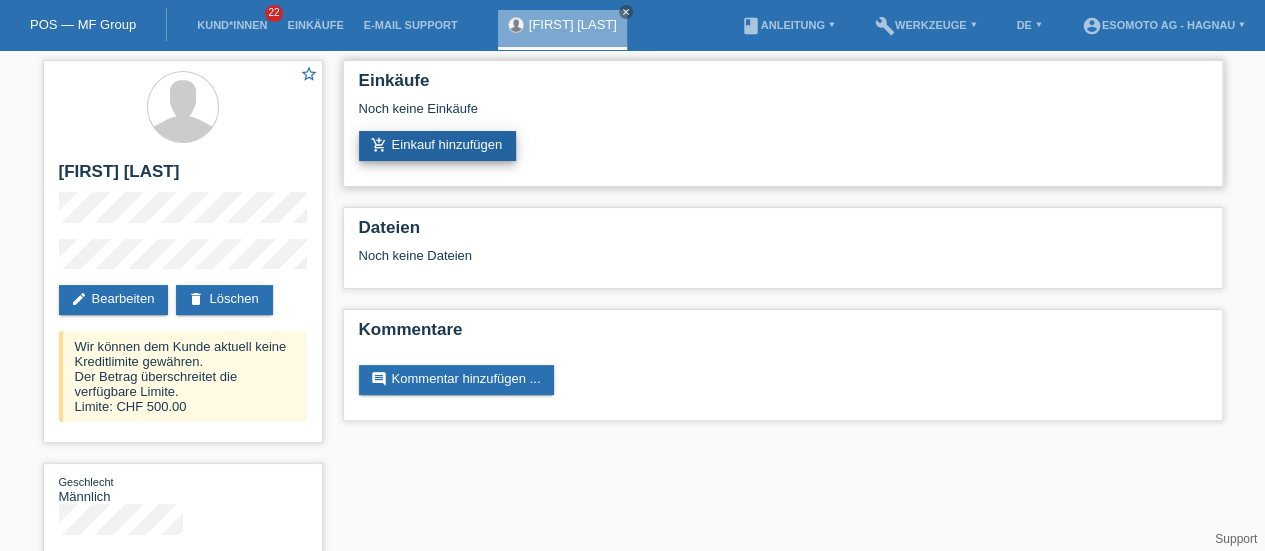 click on "add_shopping_cart  Einkauf hinzufügen" at bounding box center [438, 146] 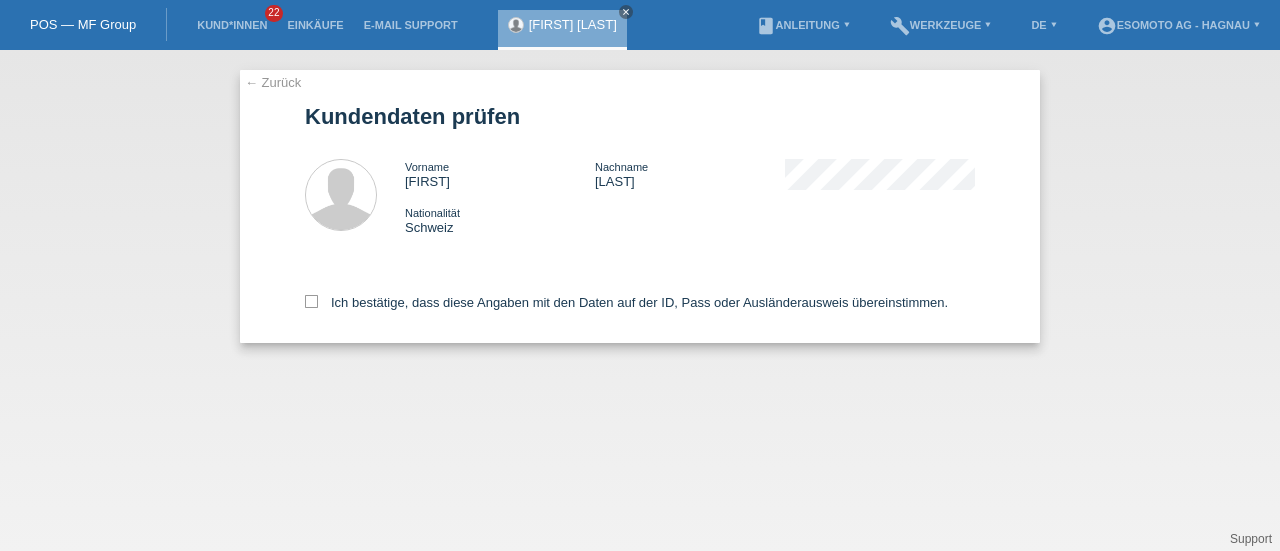 scroll, scrollTop: 0, scrollLeft: 0, axis: both 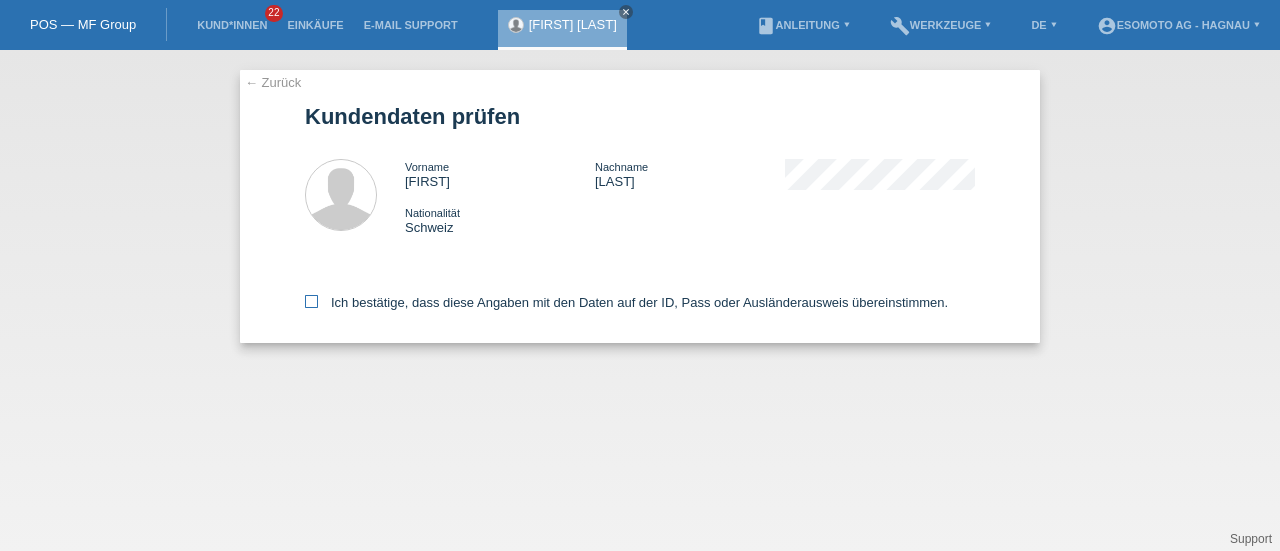 click on "Ich bestätige, dass diese Angaben mit den Daten auf der ID, Pass oder Ausländerausweis übereinstimmen." at bounding box center (626, 302) 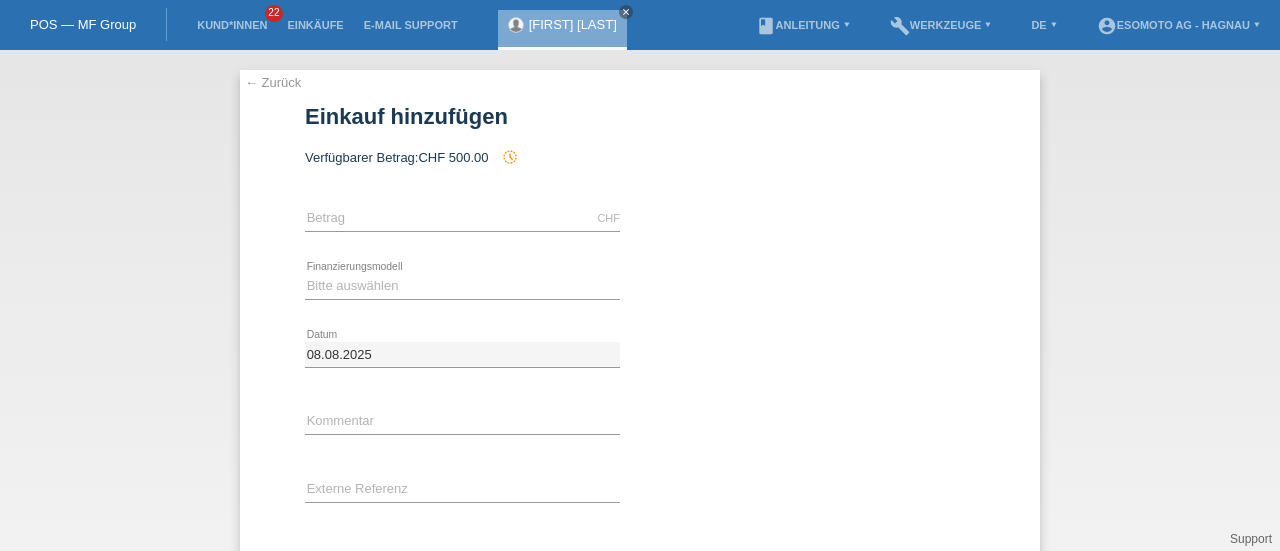 scroll, scrollTop: 0, scrollLeft: 0, axis: both 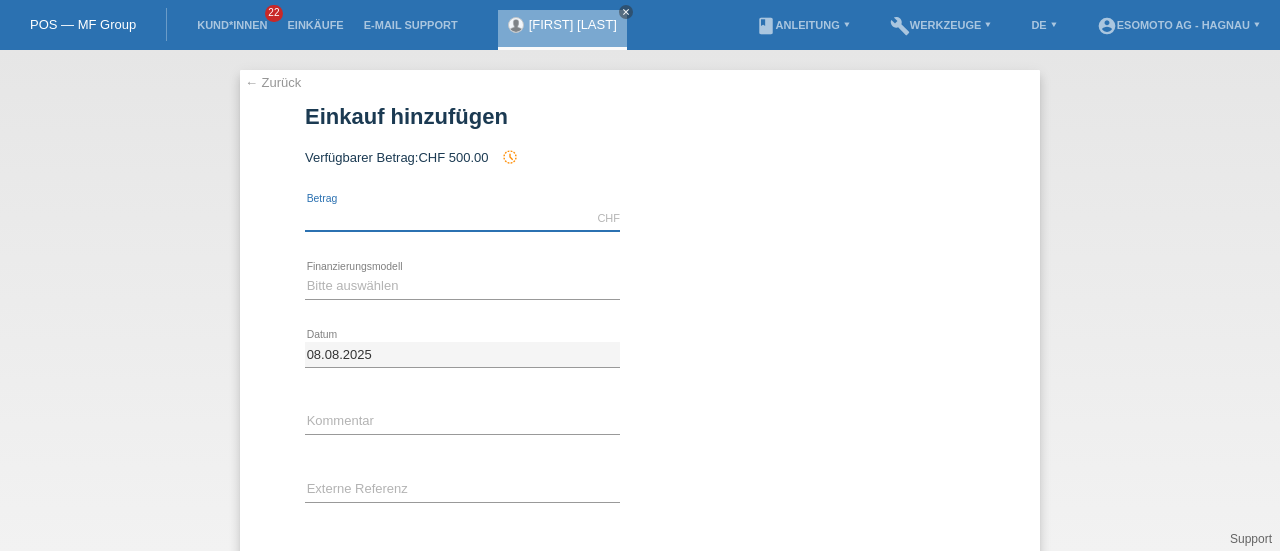 click at bounding box center (462, 218) 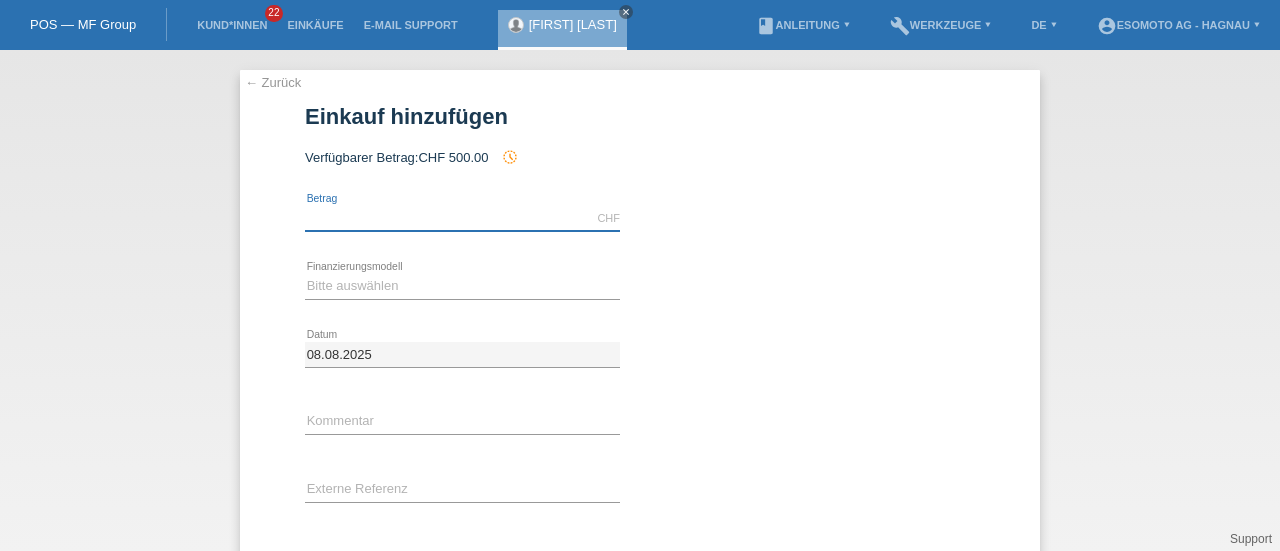 type on "7600.00" 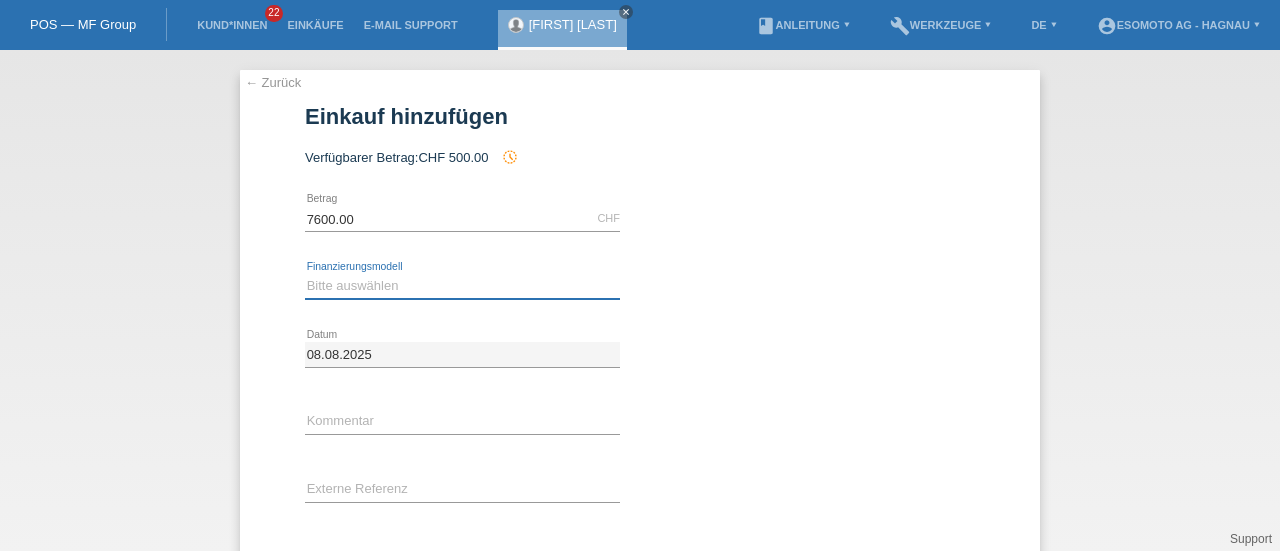 click on "Bitte auswählen
Fixe Raten
Kauf auf Rechnung mit Teilzahlungsoption" at bounding box center [462, 286] 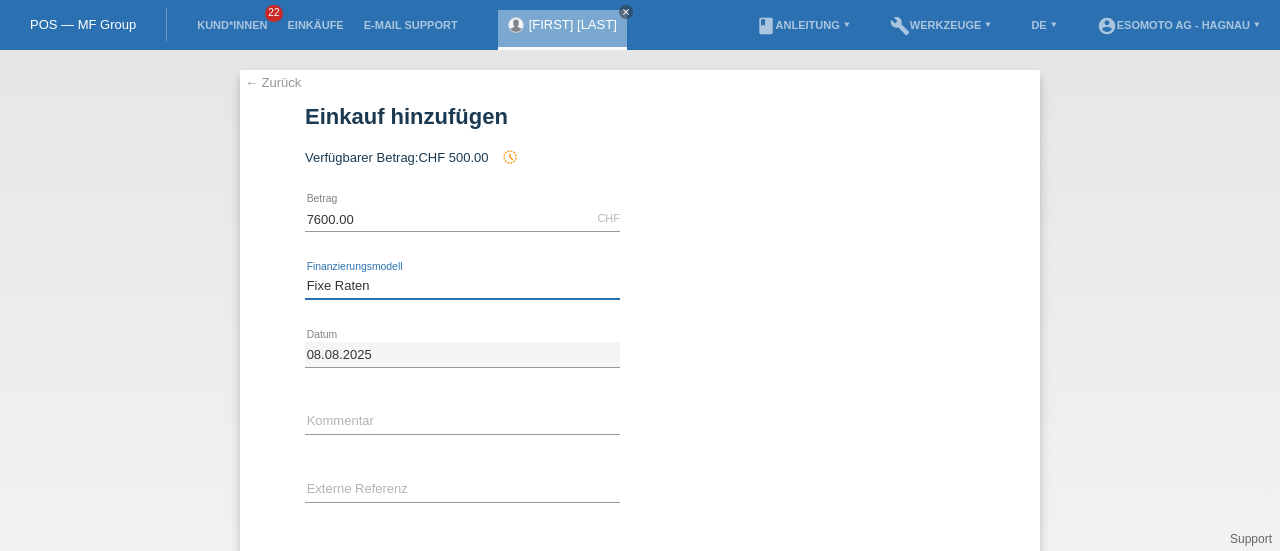 click on "Bitte auswählen
Fixe Raten
Kauf auf Rechnung mit Teilzahlungsoption" at bounding box center (462, 286) 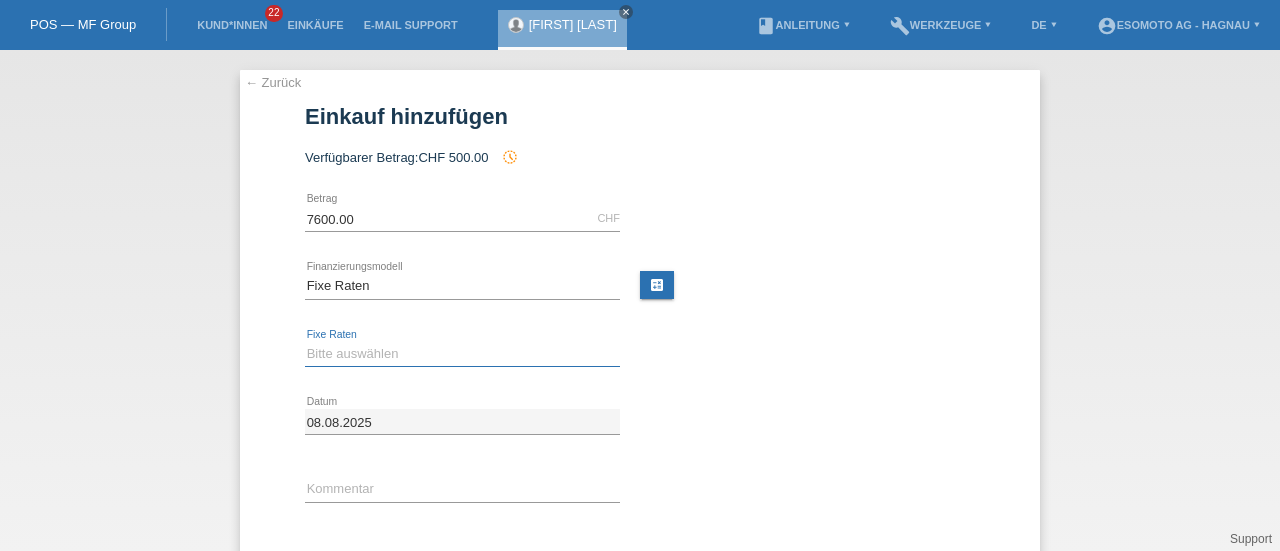 click on "Bitte auswählen
12 Raten
24 Raten
36 Raten
48 Raten" at bounding box center [462, 354] 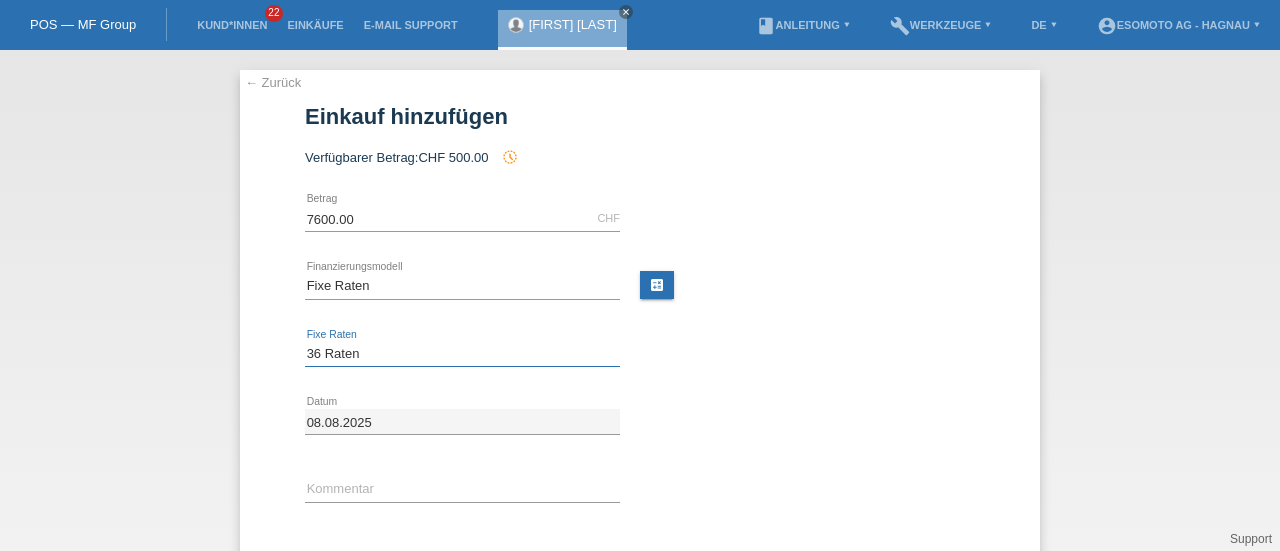 click on "Bitte auswählen
12 Raten
24 Raten
36 Raten
48 Raten" at bounding box center [462, 354] 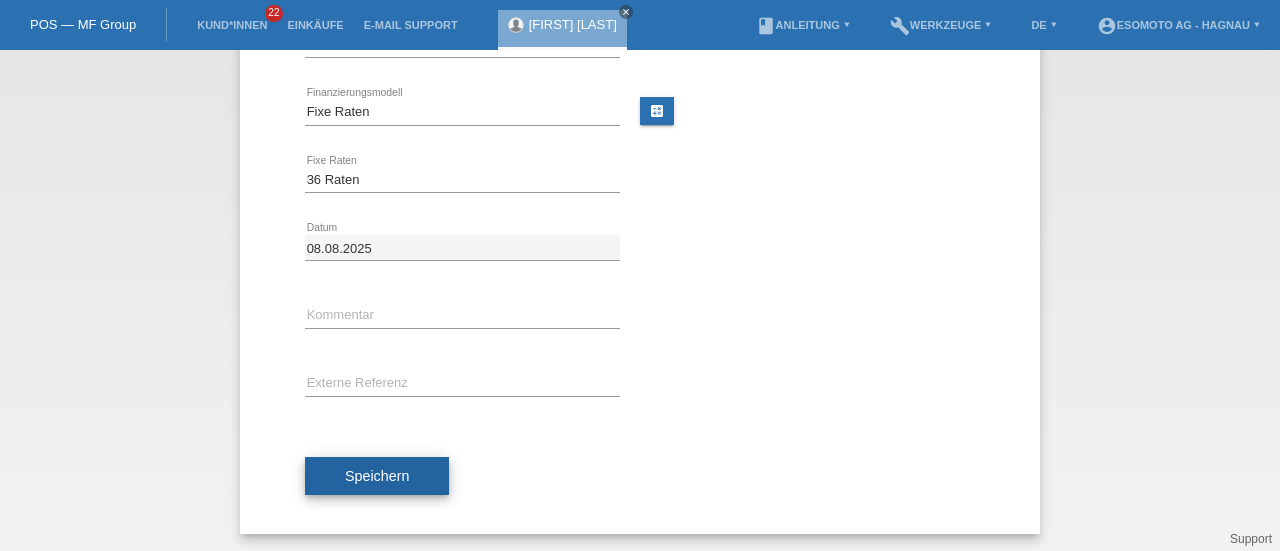 click on "Speichern" at bounding box center (377, 476) 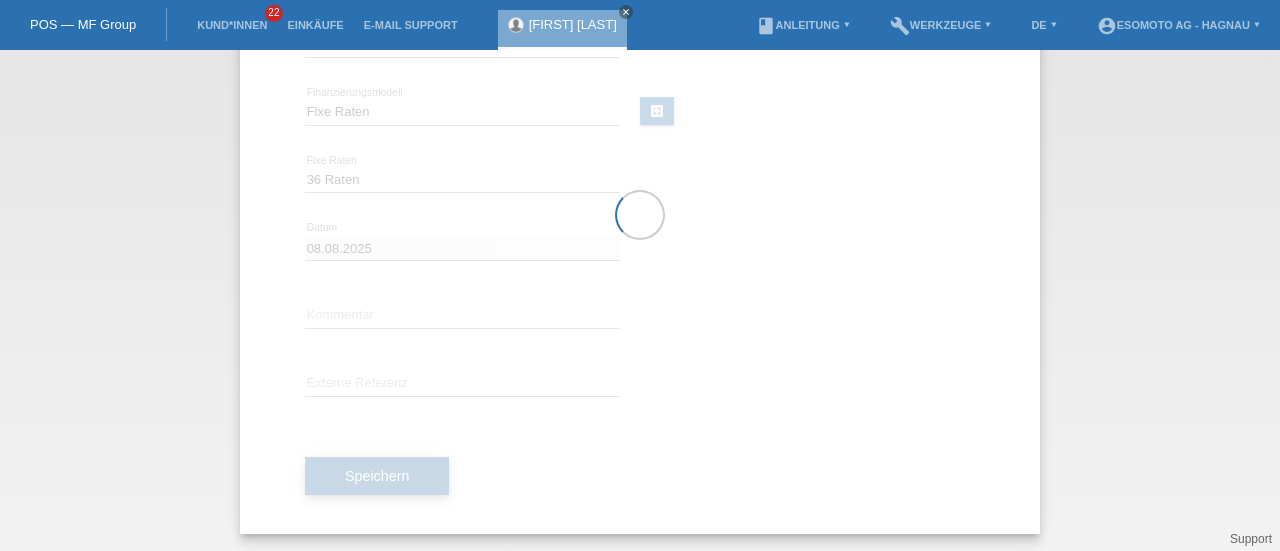 scroll, scrollTop: 0, scrollLeft: 0, axis: both 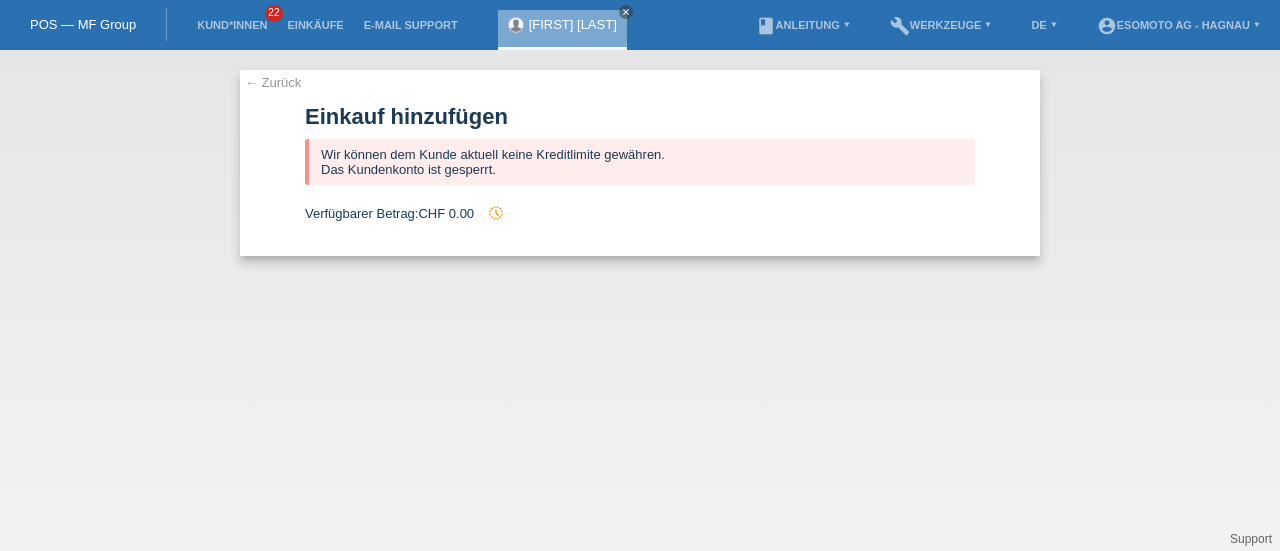 click on "← Zurück" at bounding box center (273, 82) 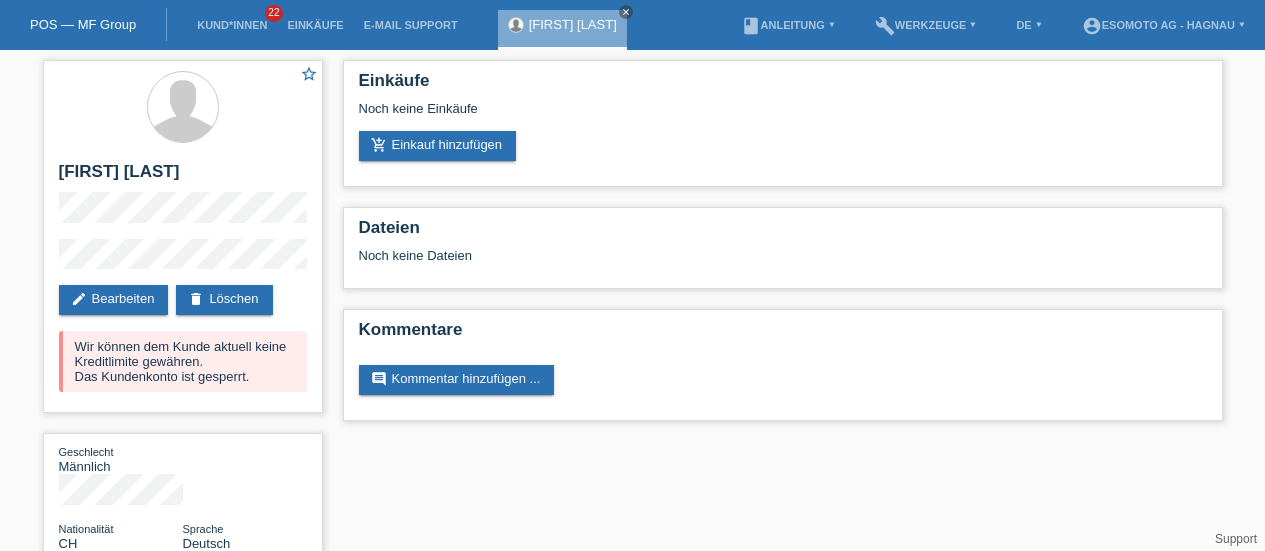 scroll, scrollTop: 0, scrollLeft: 0, axis: both 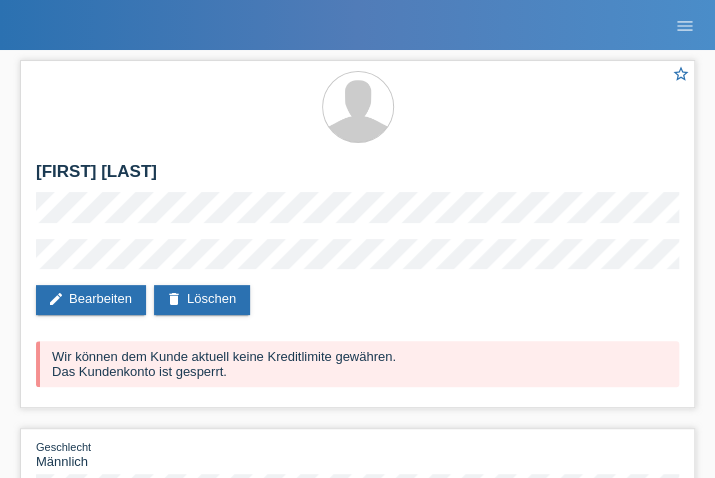 click on "POS — MF Group
Kund*innen
22
Einkäufe
E-Mail Support
[FIRST] [LAST]
close" at bounding box center (357, 25) 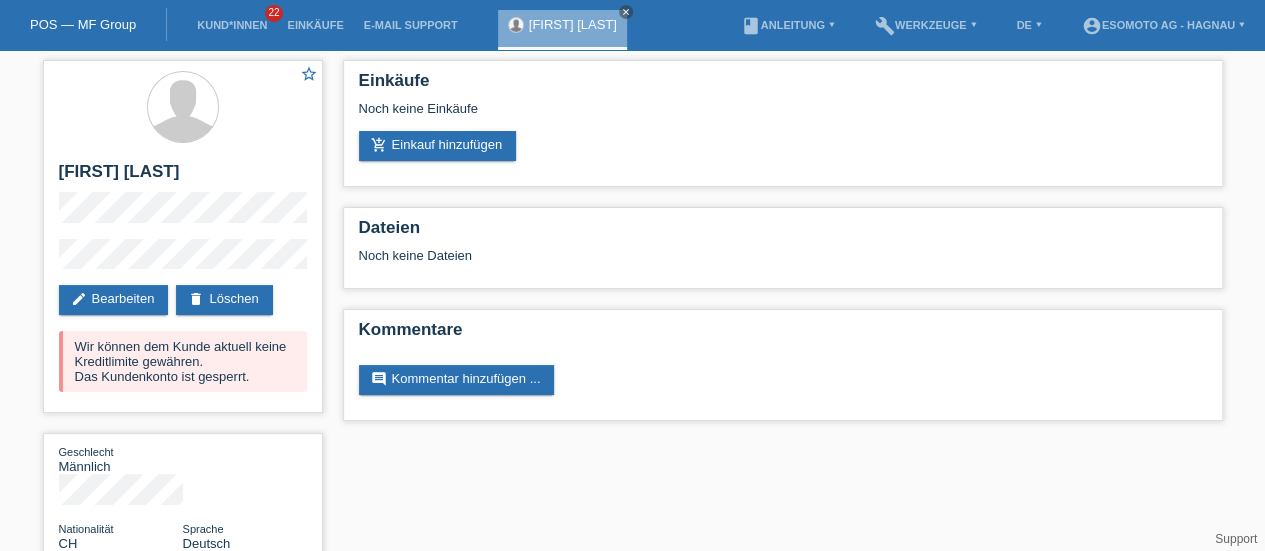 click on "POS — MF Group" at bounding box center (83, 24) 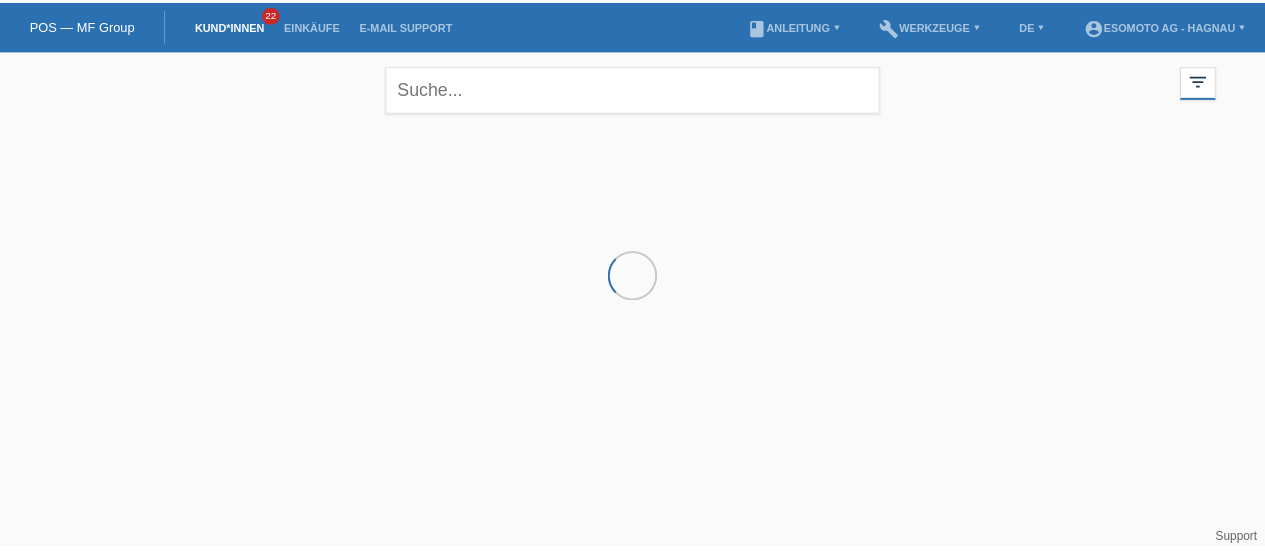 scroll, scrollTop: 0, scrollLeft: 0, axis: both 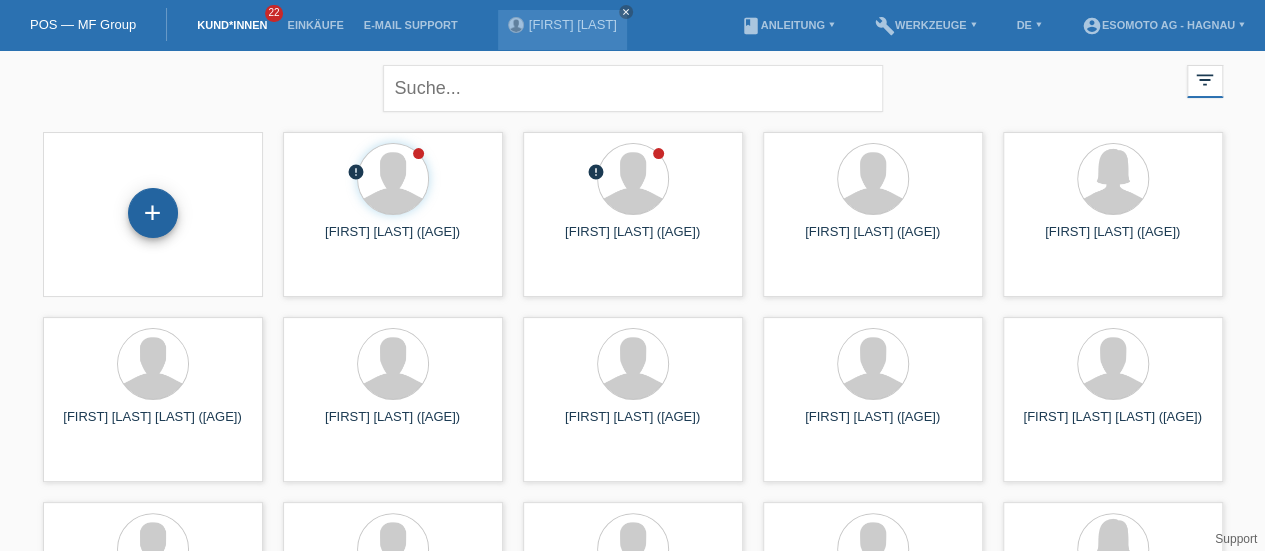 click on "+" at bounding box center [153, 213] 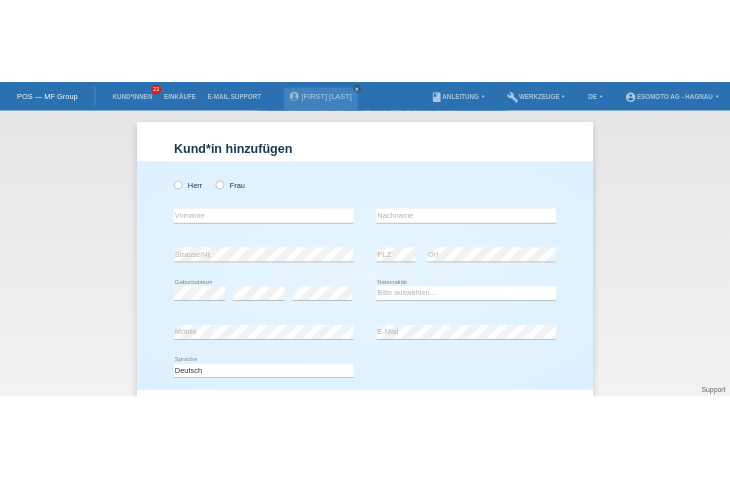 scroll, scrollTop: 0, scrollLeft: 0, axis: both 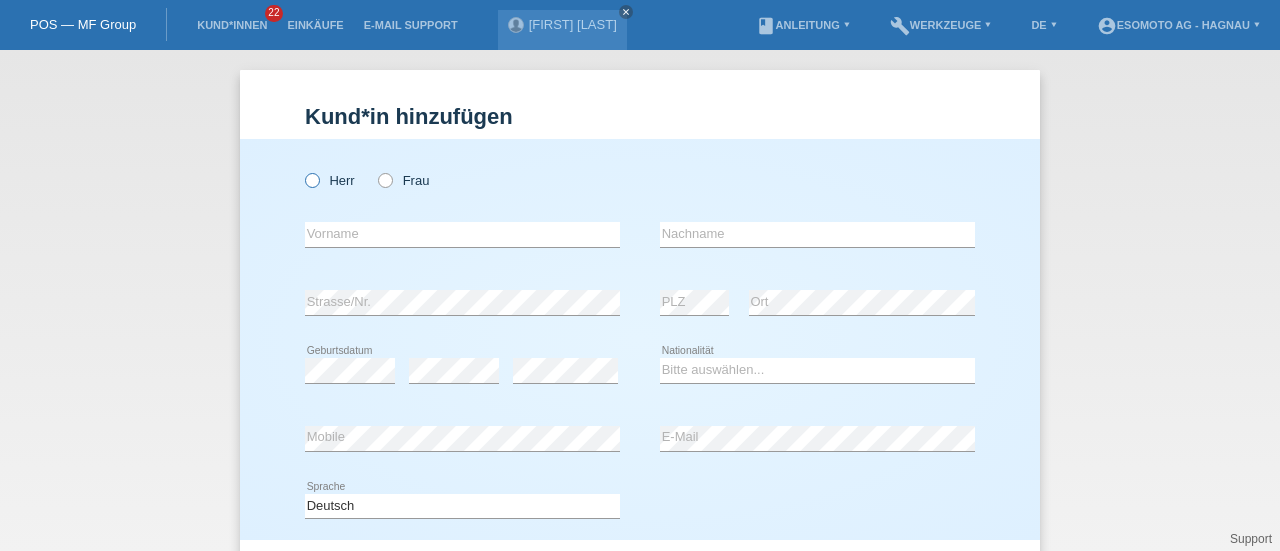click at bounding box center (302, 170) 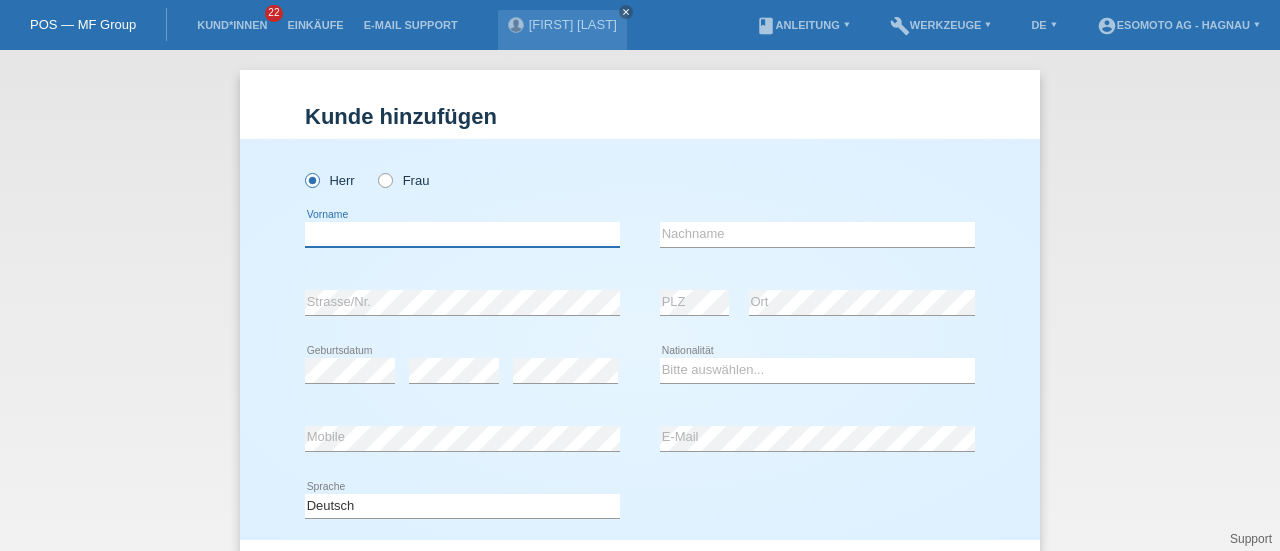 click at bounding box center [462, 234] 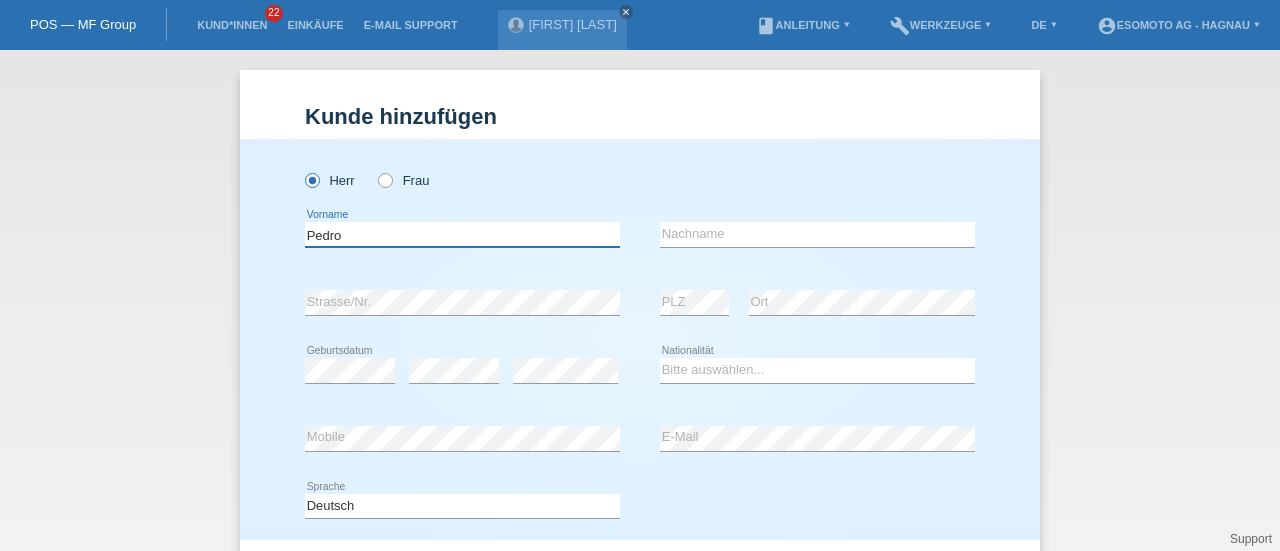 type on "Pedro" 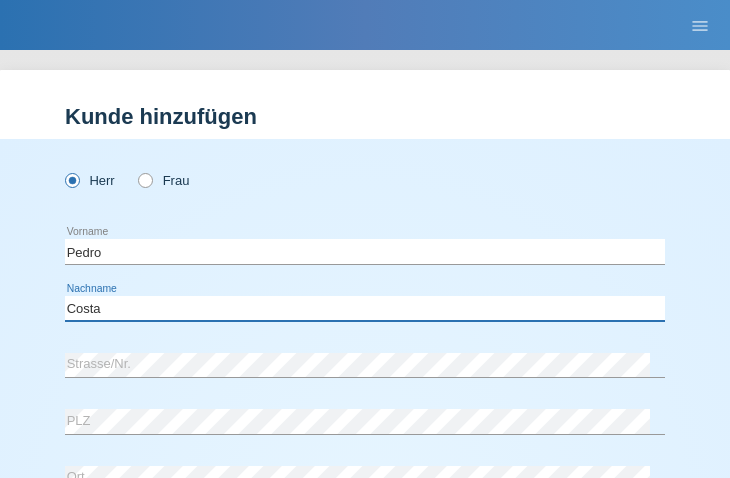 type on "Costa" 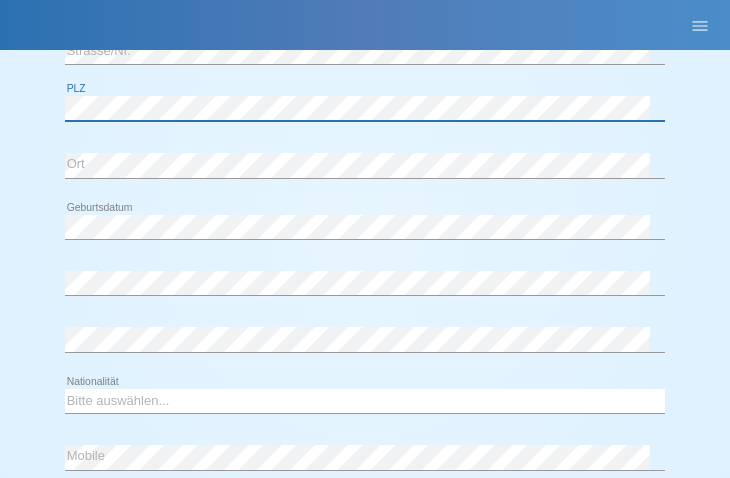 scroll, scrollTop: 314, scrollLeft: 0, axis: vertical 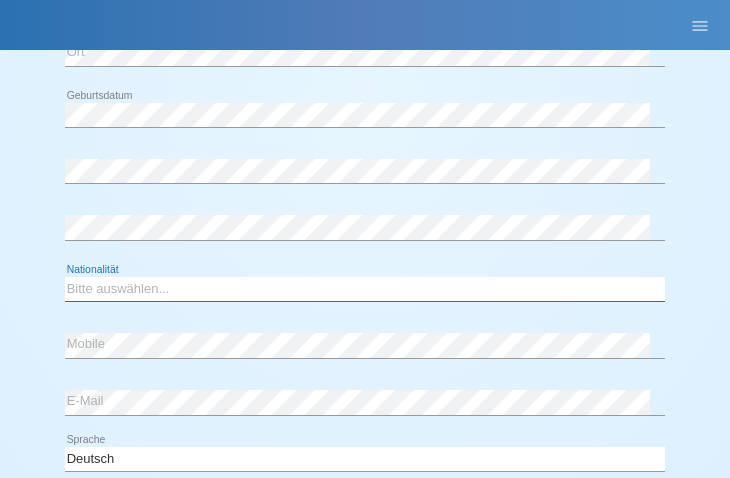 click on "Bitte auswählen...
Schweiz
Deutschland
Liechtenstein
Österreich
------------
Afghanistan
Ägypten
Åland
Albanien
Algerien" at bounding box center [365, 289] 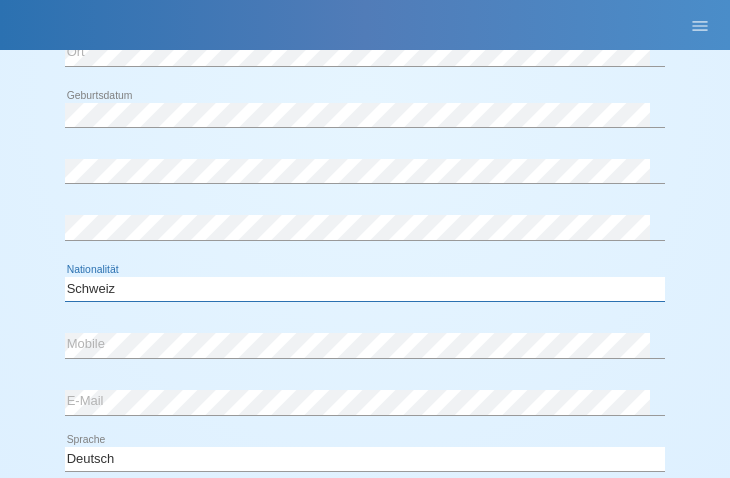 click on "Bitte auswählen...
Schweiz
Deutschland
Liechtenstein
Österreich
------------
Afghanistan
Ägypten
Åland
Albanien
Algerien" at bounding box center [365, 289] 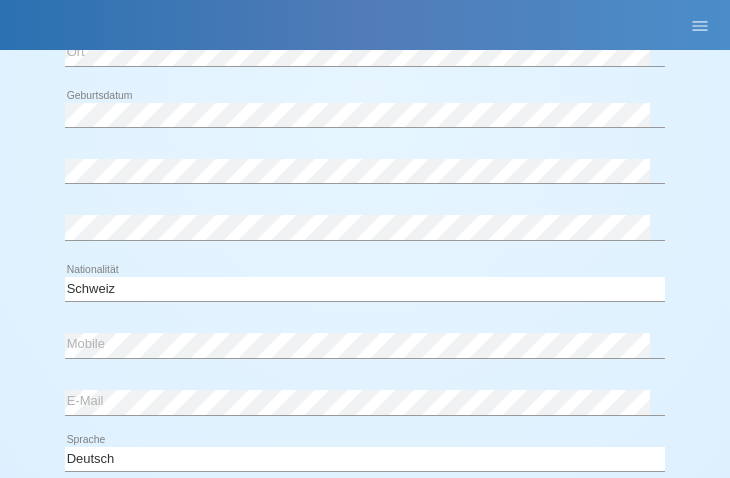 click on "error
Mobile" at bounding box center (365, 346) 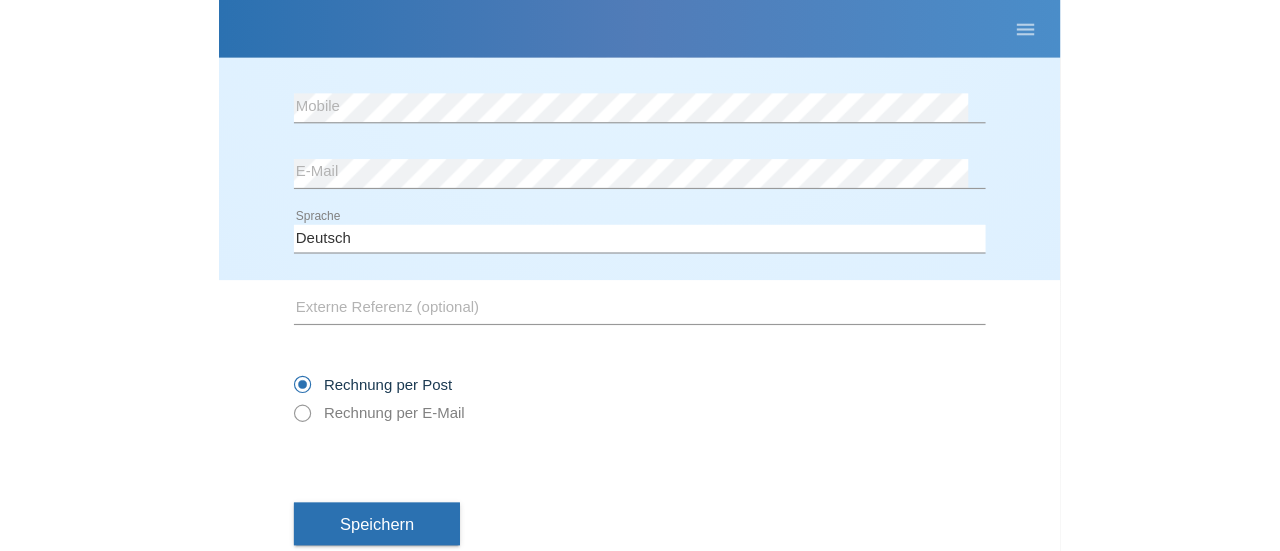 scroll, scrollTop: 728, scrollLeft: 0, axis: vertical 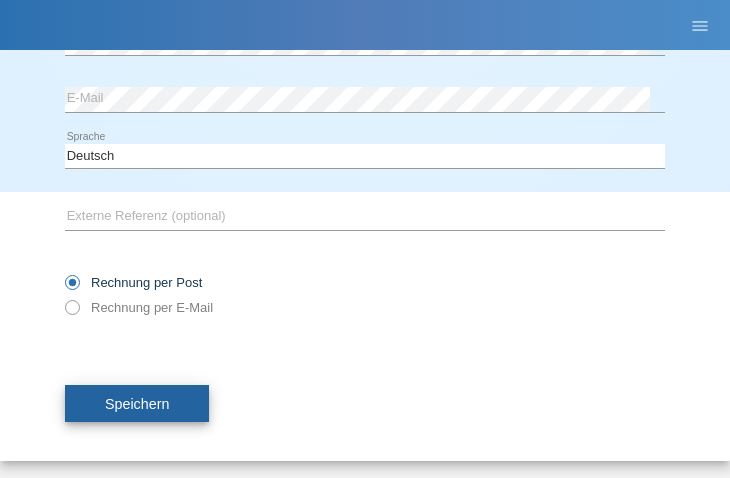 click on "Speichern" at bounding box center [137, 404] 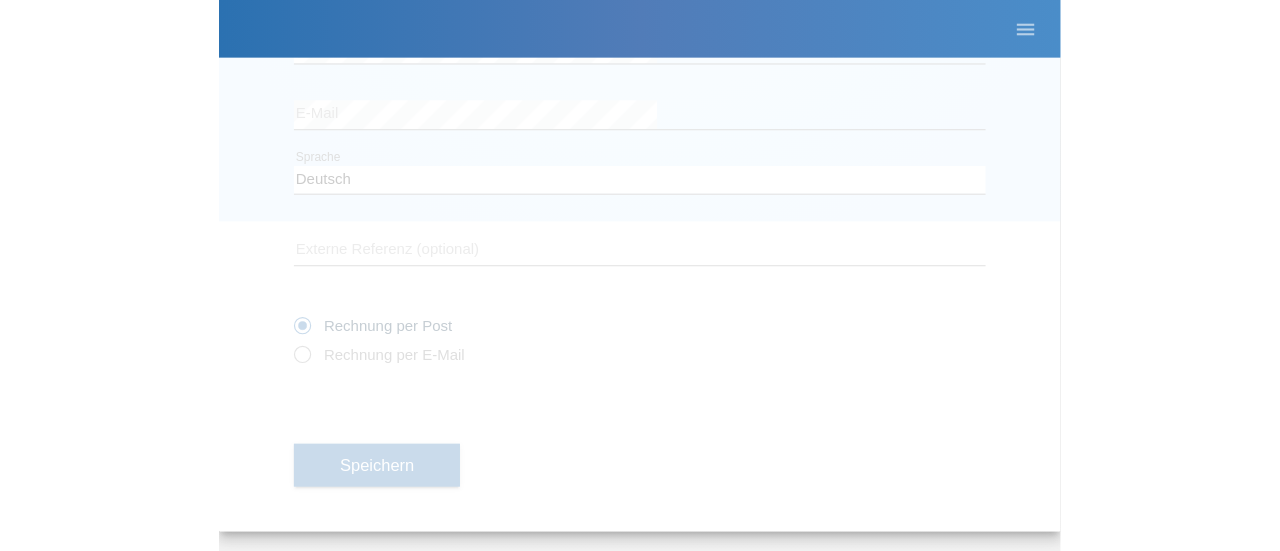 scroll, scrollTop: 216, scrollLeft: 0, axis: vertical 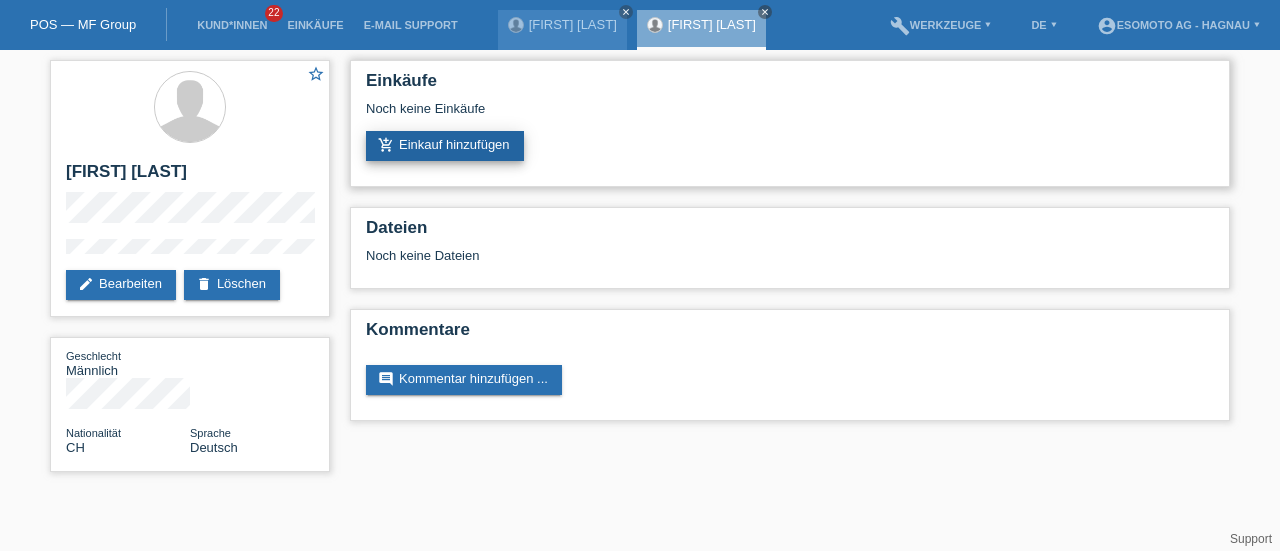 click on "add_shopping_cart  Einkauf hinzufügen" at bounding box center [445, 146] 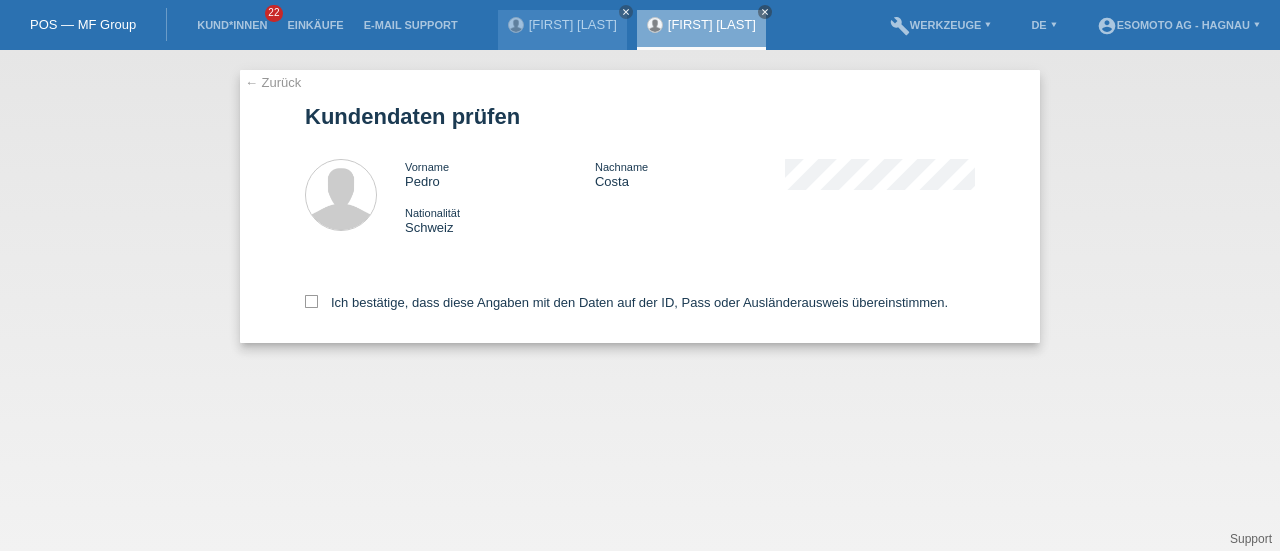 scroll, scrollTop: 0, scrollLeft: 0, axis: both 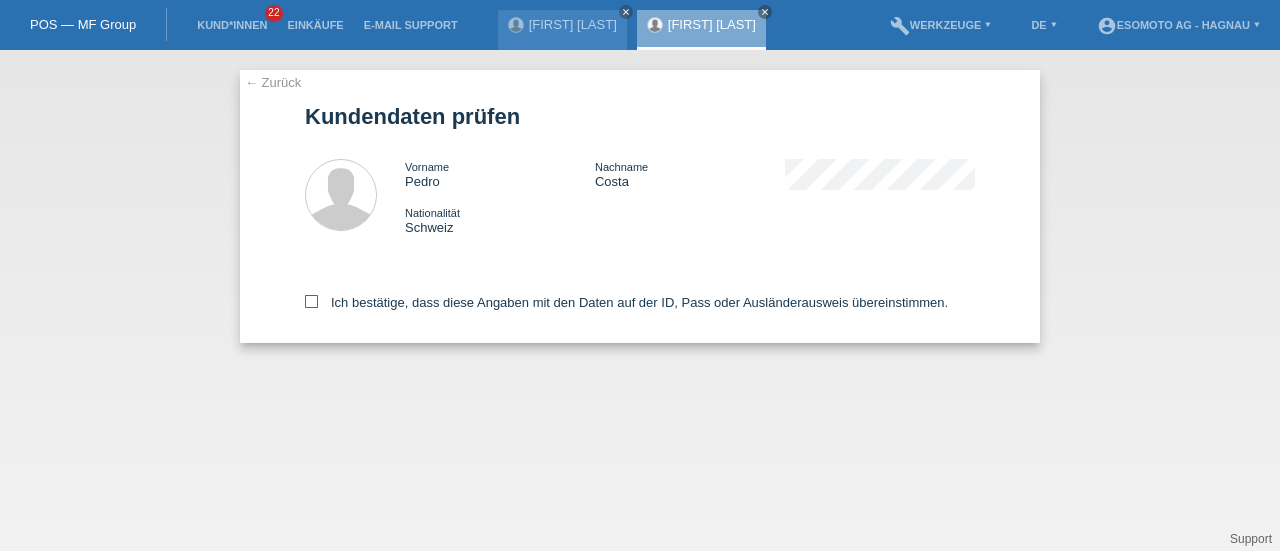 click at bounding box center (311, 301) 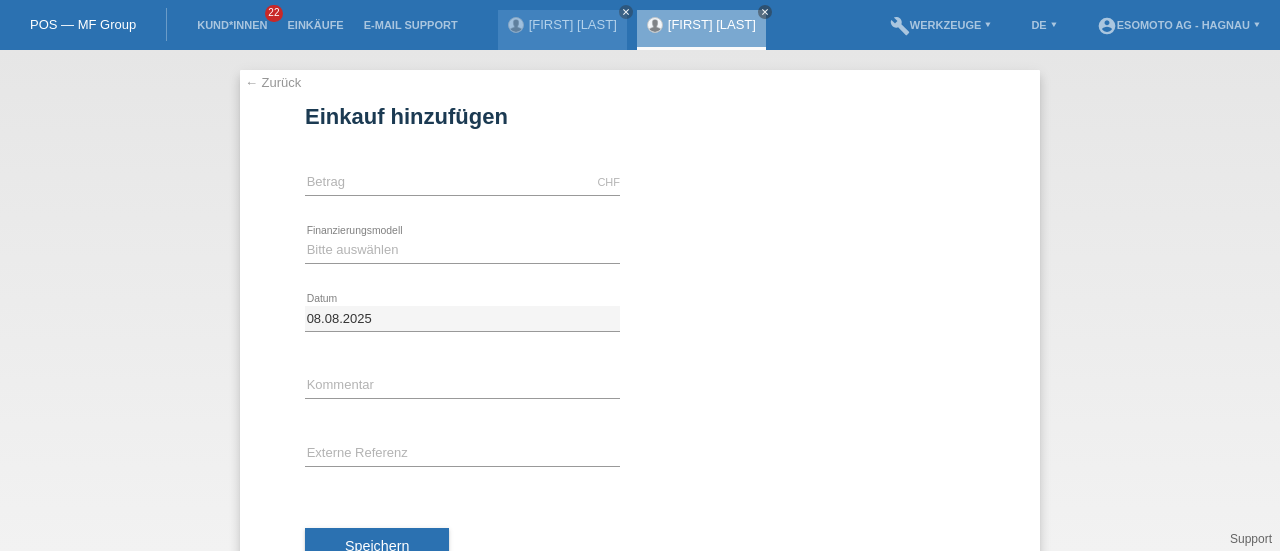 scroll, scrollTop: 0, scrollLeft: 0, axis: both 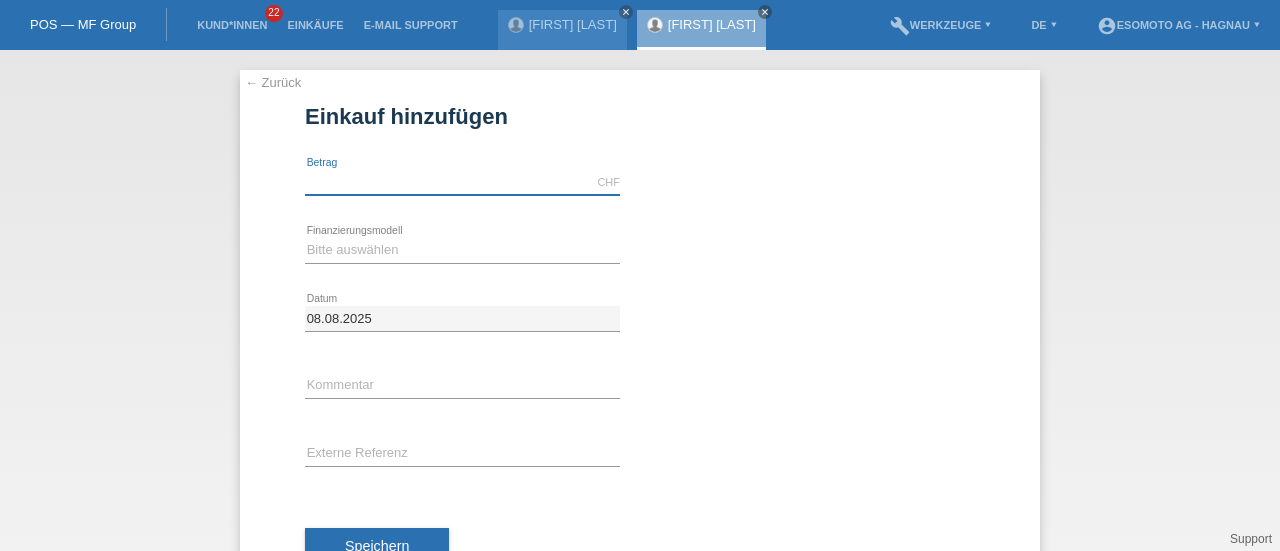 click at bounding box center (462, 182) 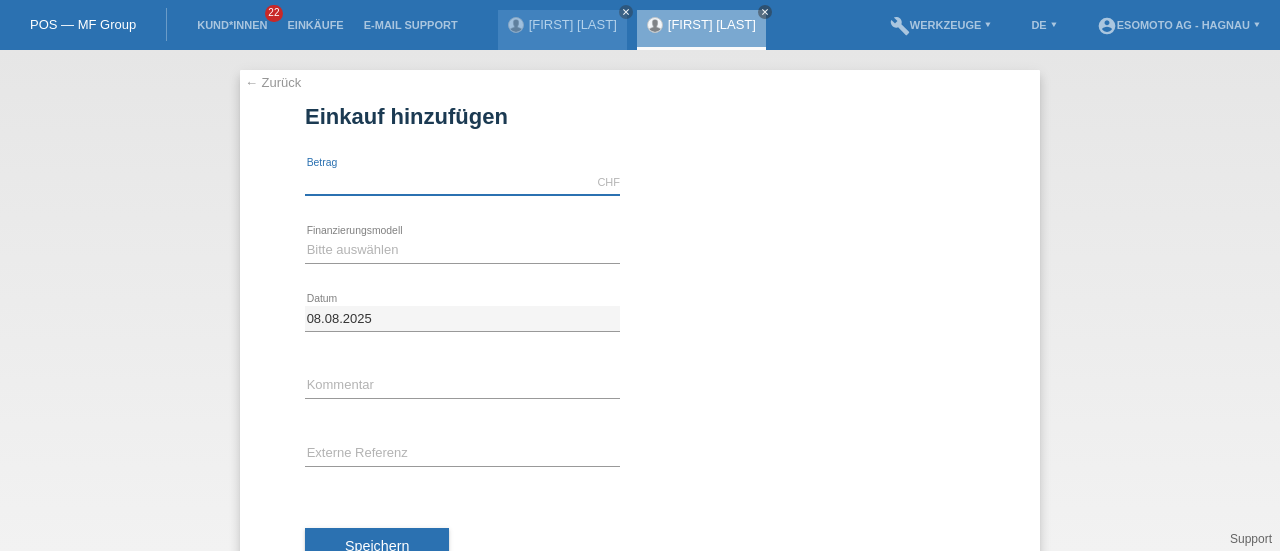 type on "7600.00" 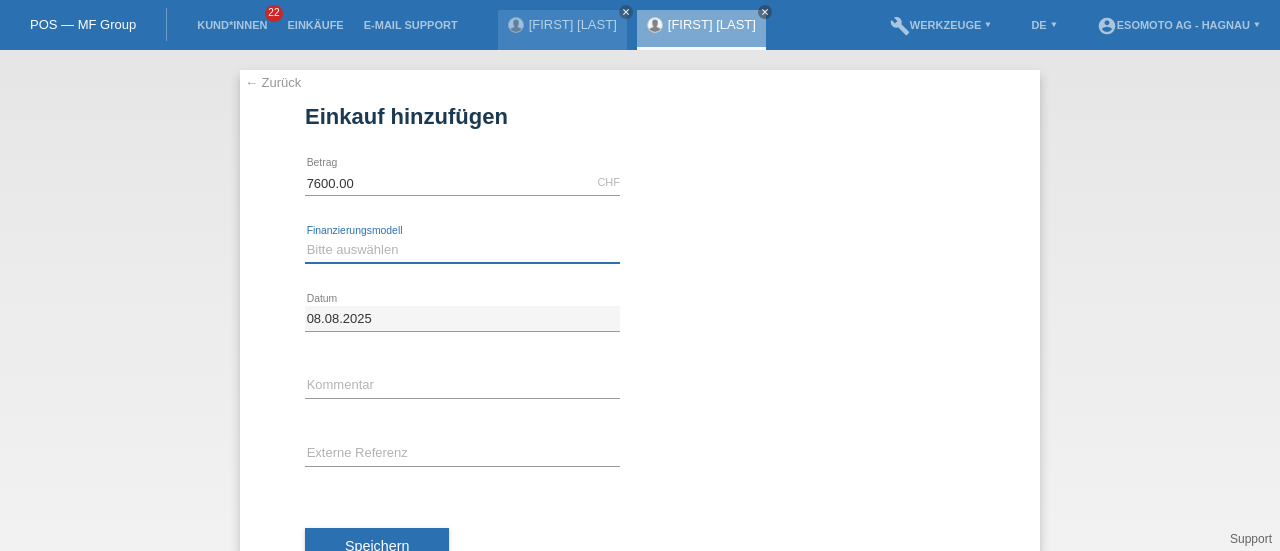 click on "Bitte auswählen
Fixe Raten
Kauf auf Rechnung mit Teilzahlungsoption" at bounding box center [462, 250] 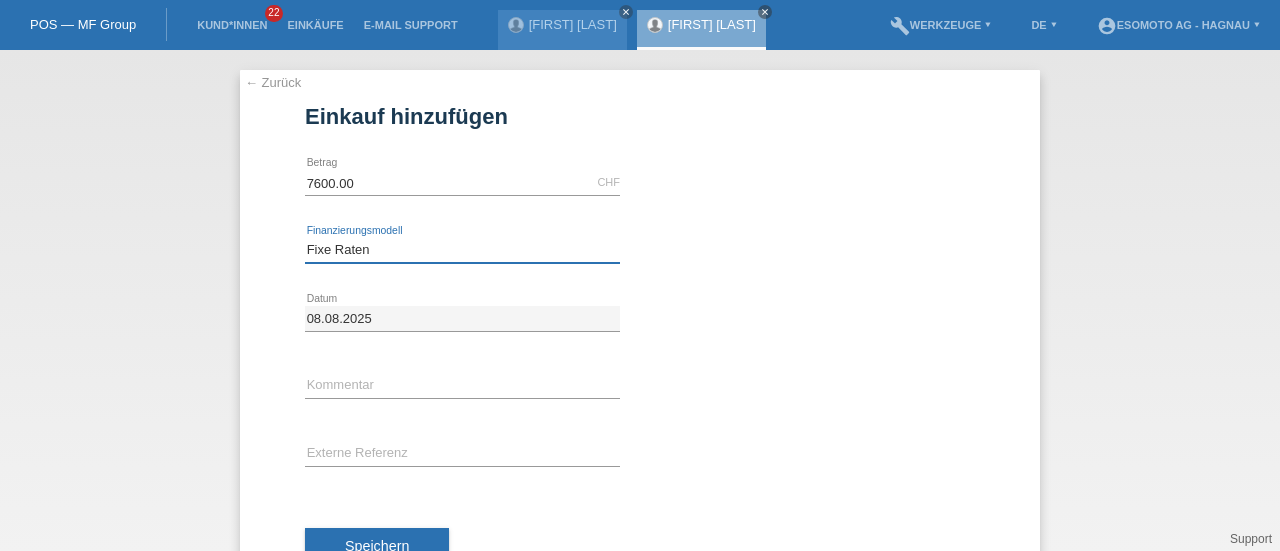 click on "Bitte auswählen
Fixe Raten
Kauf auf Rechnung mit Teilzahlungsoption" at bounding box center (462, 250) 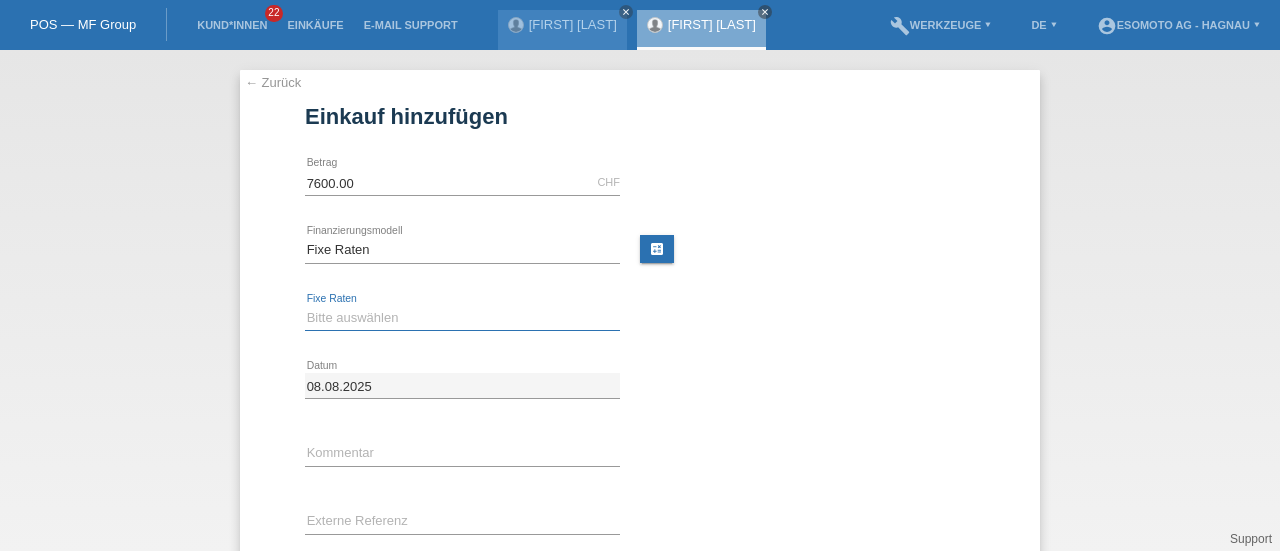 click on "Bitte auswählen
12 Raten
24 Raten
36 Raten
48 Raten" at bounding box center [462, 318] 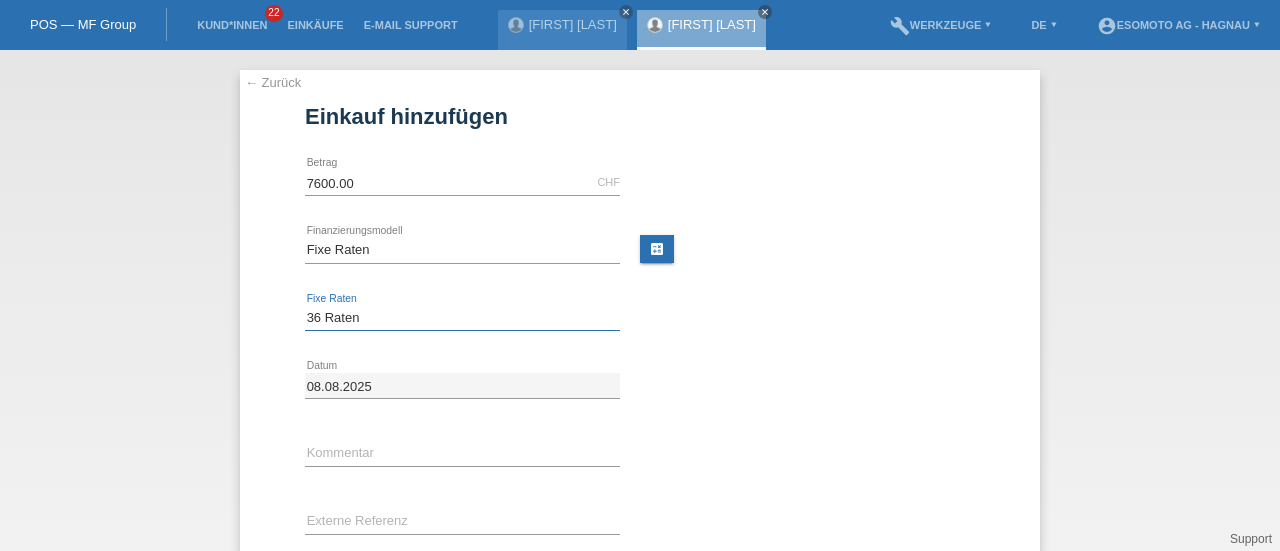 click on "Bitte auswählen
12 Raten
24 Raten
36 Raten
48 Raten" at bounding box center [462, 318] 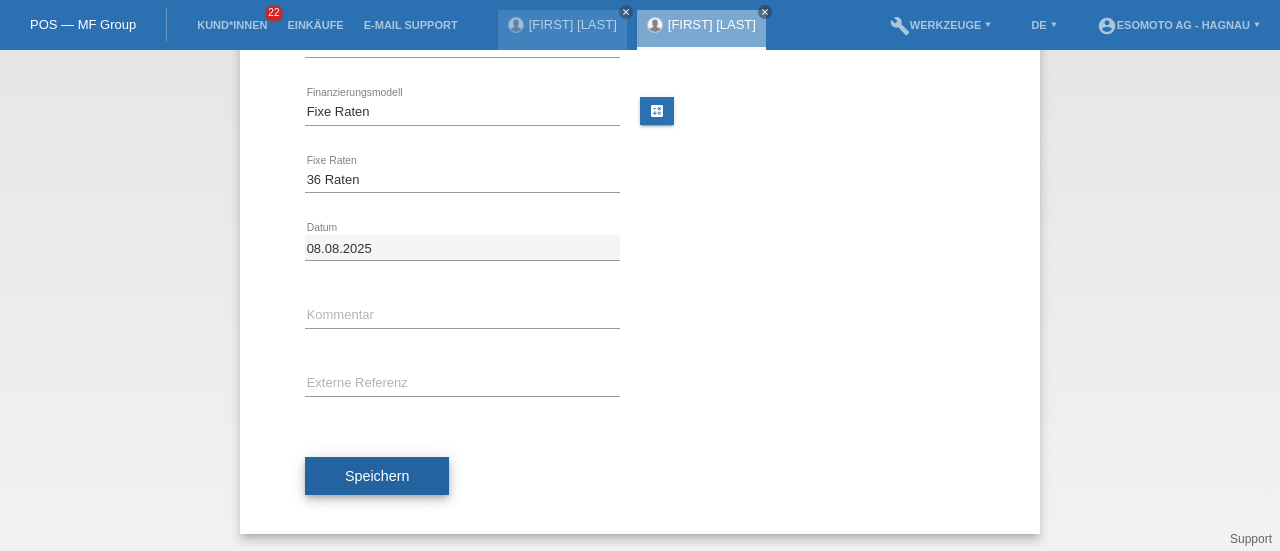click on "Speichern" at bounding box center [377, 476] 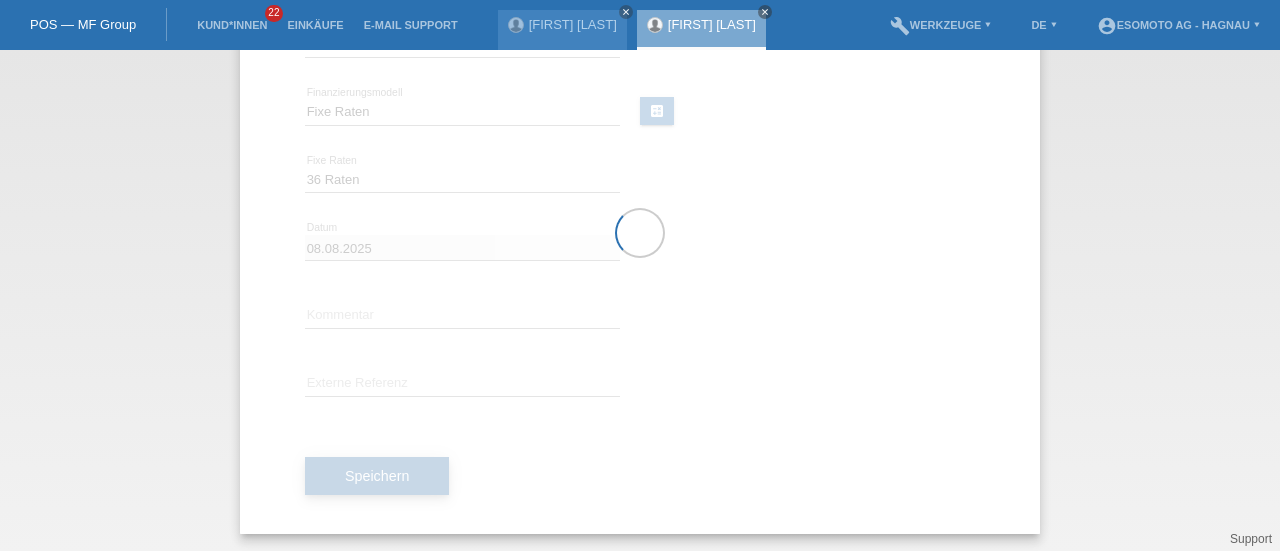 scroll, scrollTop: 0, scrollLeft: 0, axis: both 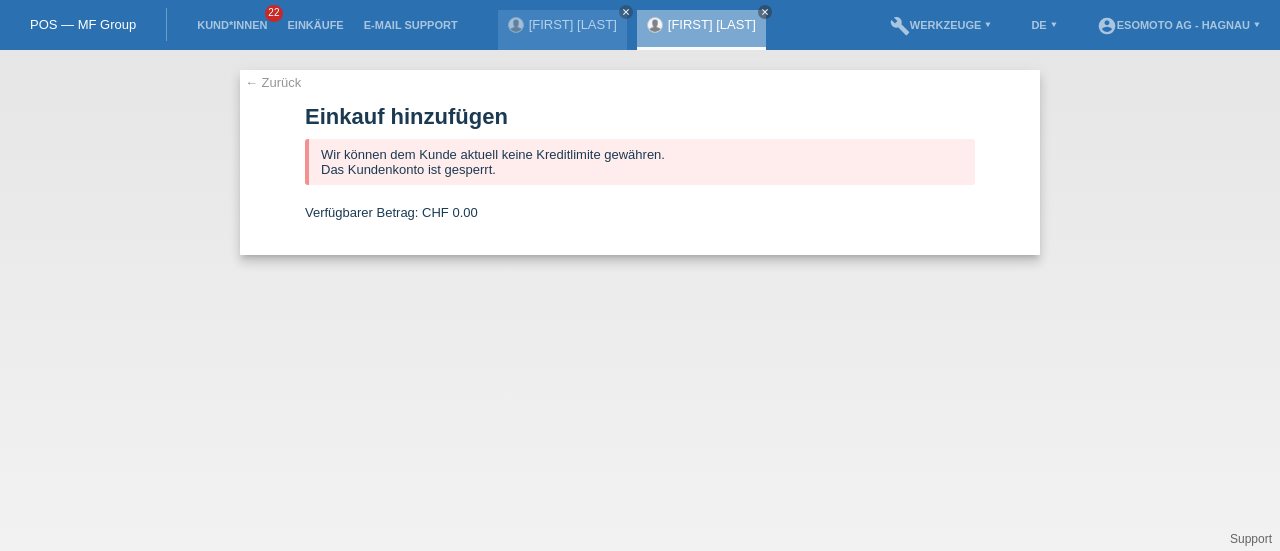 click on "← Zurück" at bounding box center (273, 82) 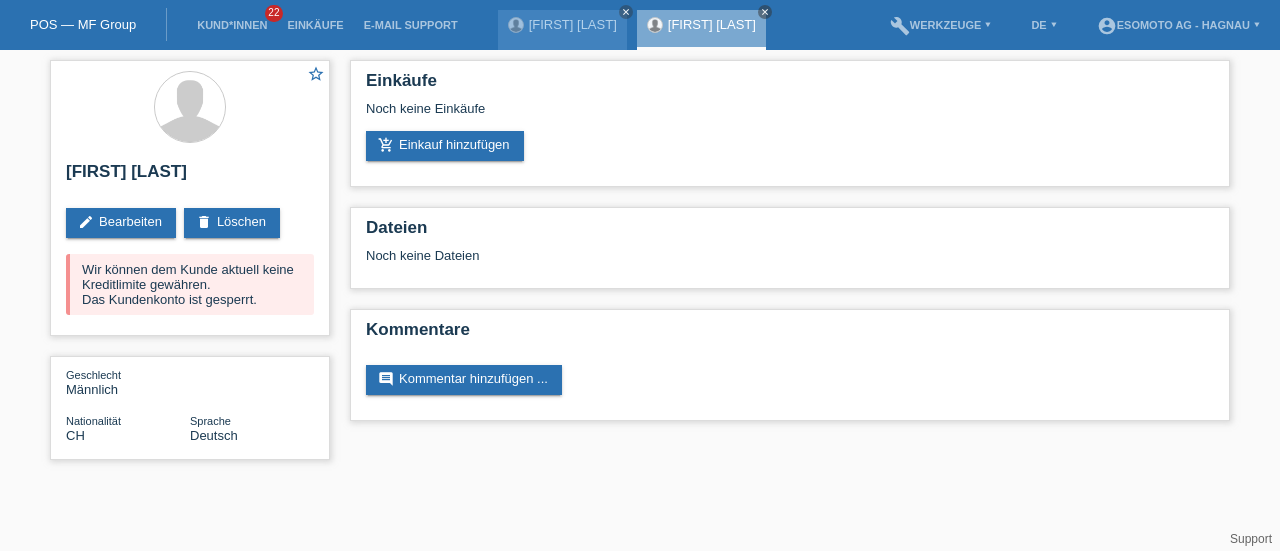 scroll, scrollTop: 0, scrollLeft: 0, axis: both 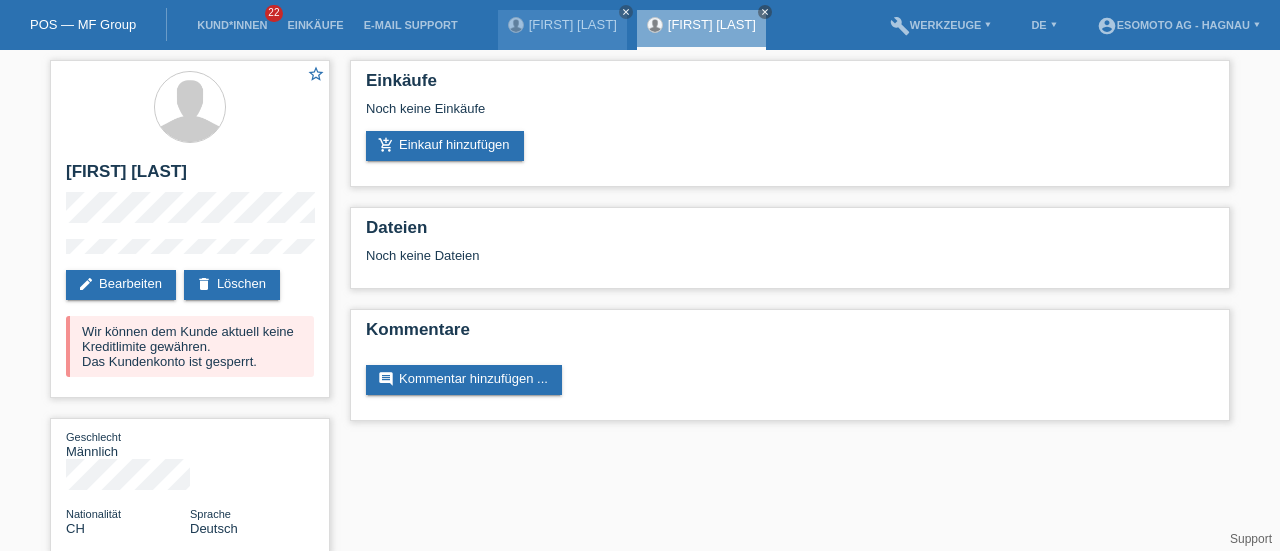 click on "POS — MF Group" at bounding box center (83, 24) 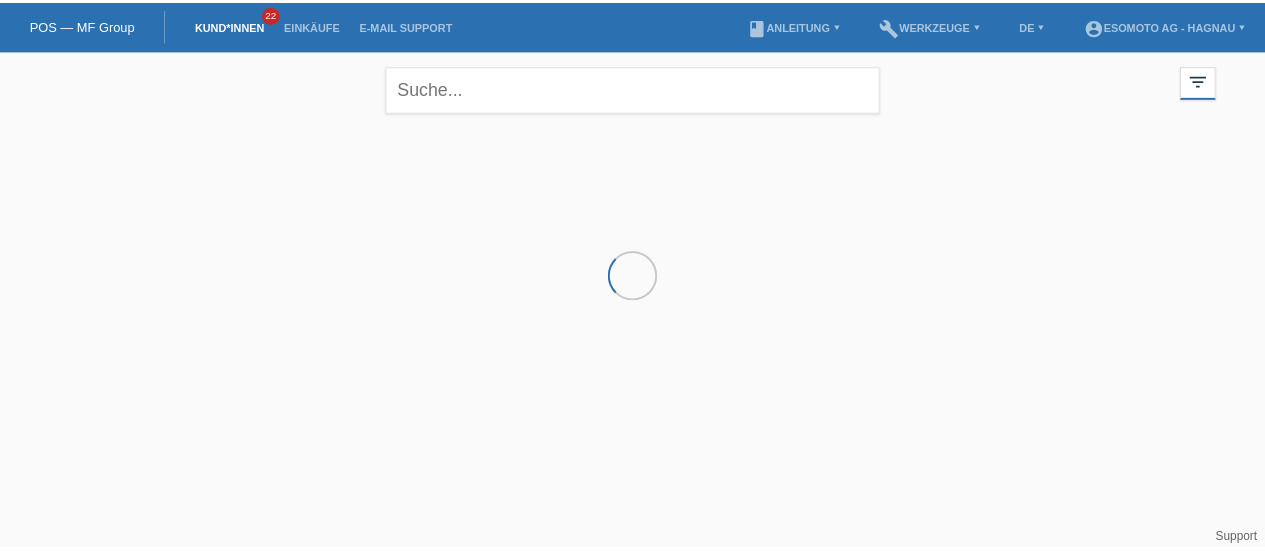 scroll, scrollTop: 0, scrollLeft: 0, axis: both 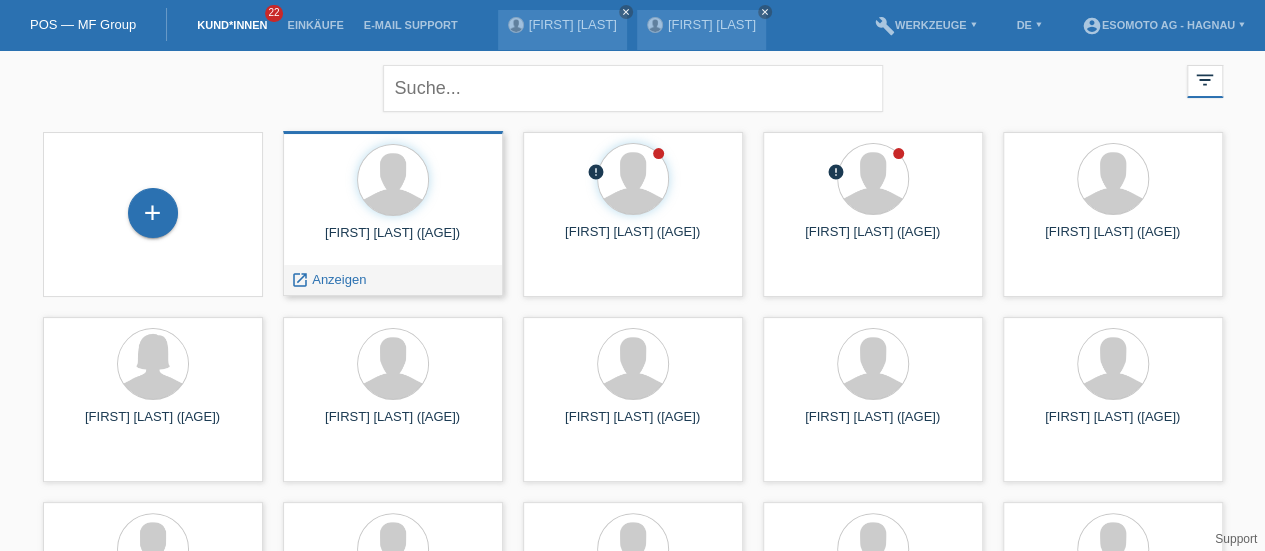 click on "Pedro Costa (33)
launch   Anzeigen" at bounding box center (393, 213) 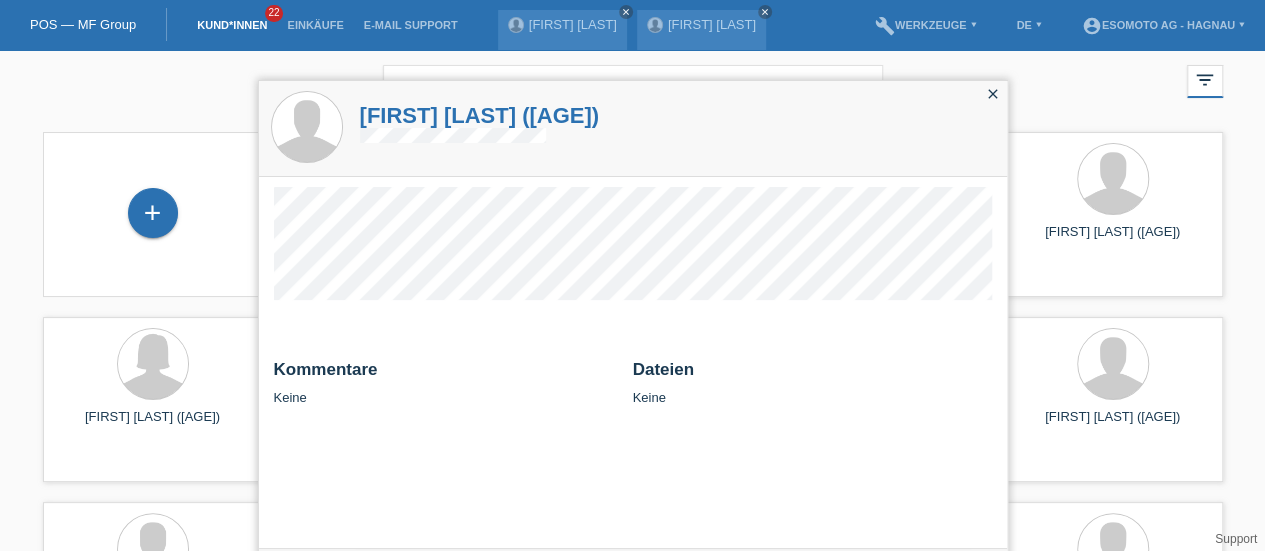 click on "Pedro Costa (33)" at bounding box center [480, 115] 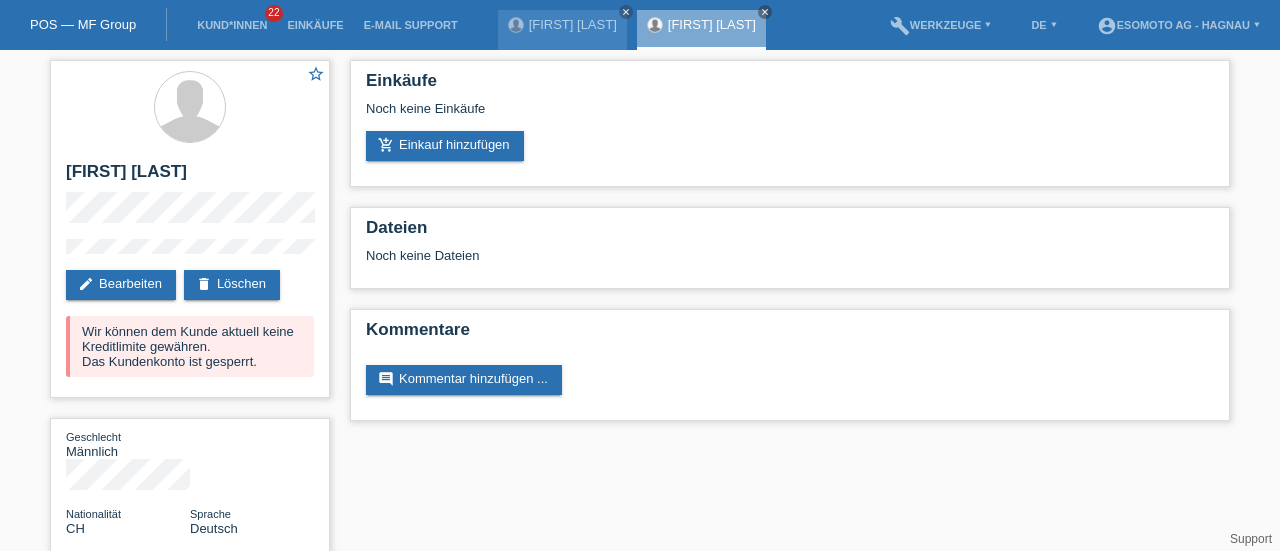 scroll, scrollTop: 0, scrollLeft: 0, axis: both 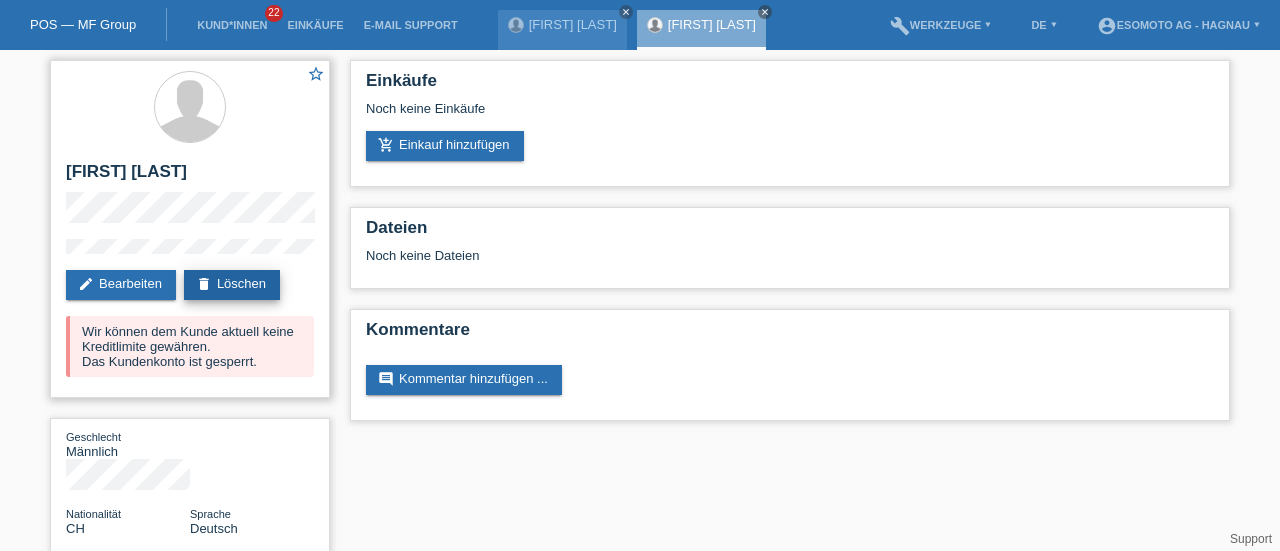 click on "delete  Löschen" at bounding box center [232, 285] 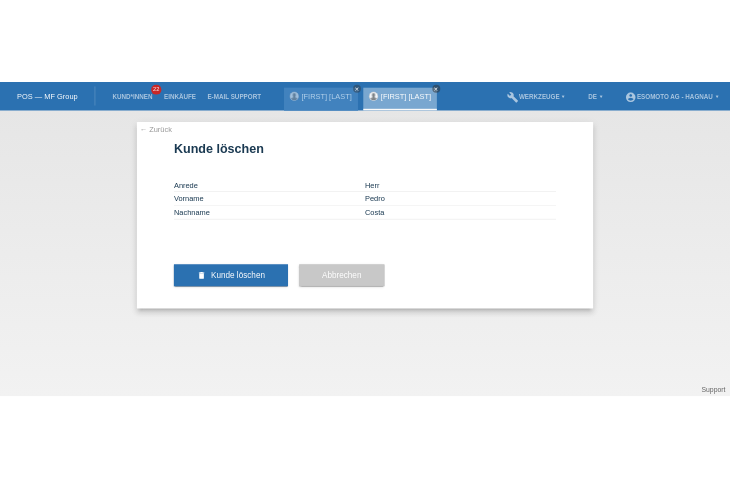 scroll, scrollTop: 0, scrollLeft: 0, axis: both 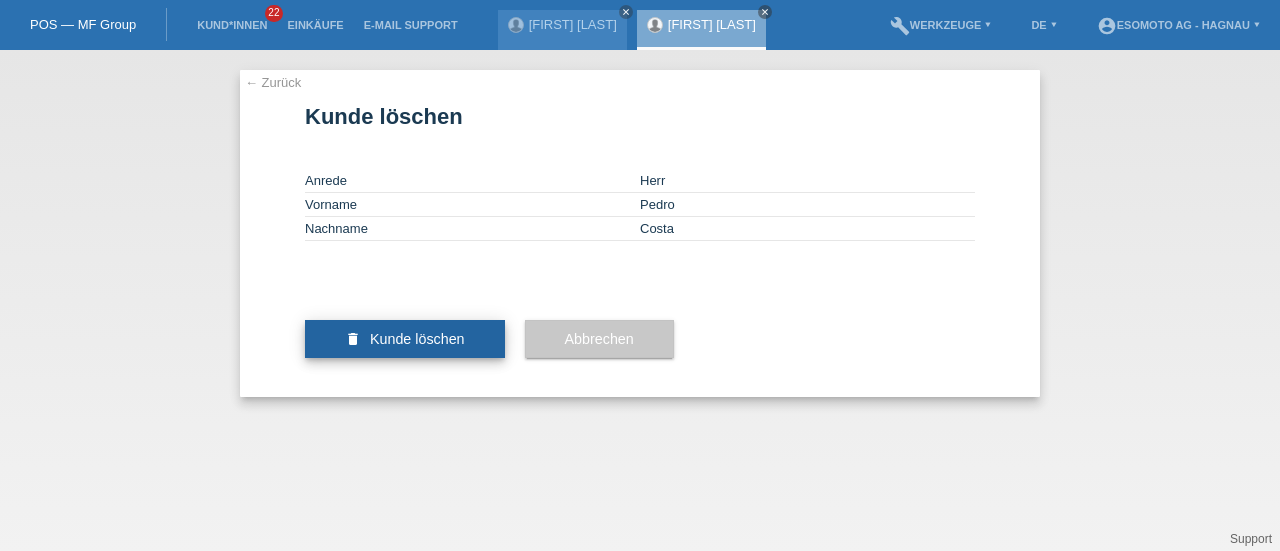 click on "Kunde löschen" at bounding box center [417, 339] 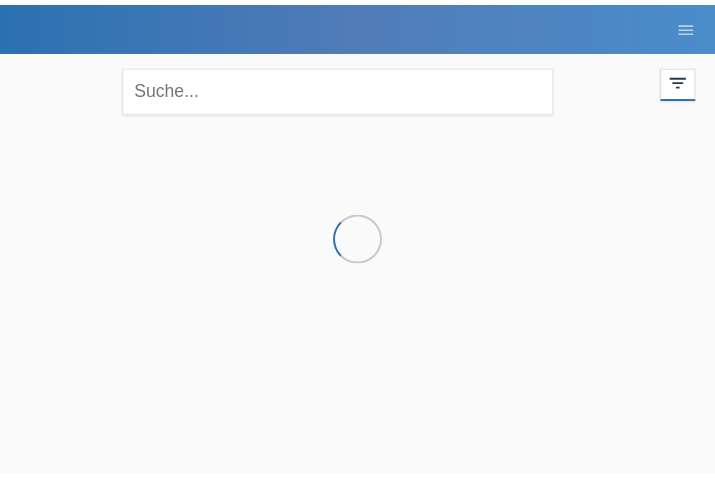 scroll, scrollTop: 0, scrollLeft: 0, axis: both 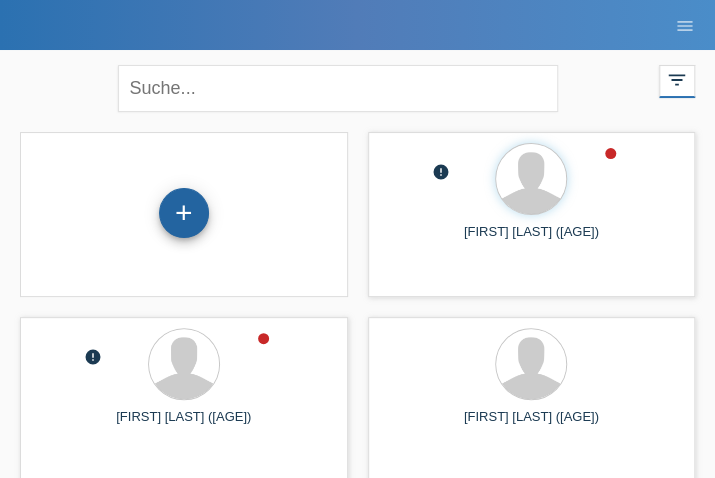 click on "+" at bounding box center (184, 213) 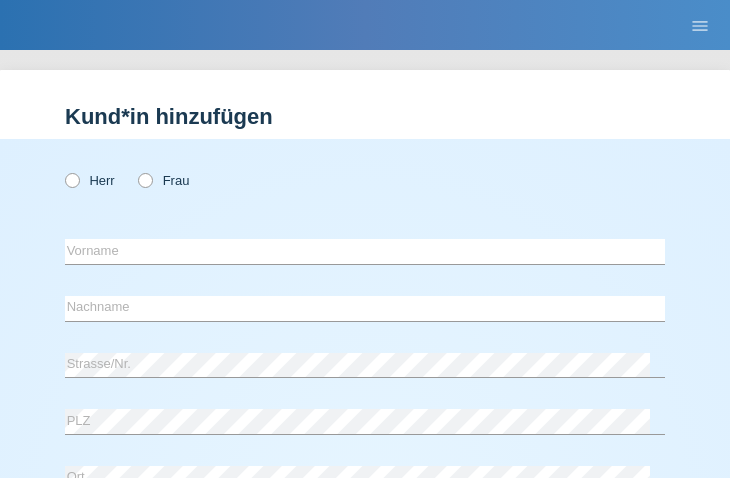 scroll, scrollTop: 0, scrollLeft: 0, axis: both 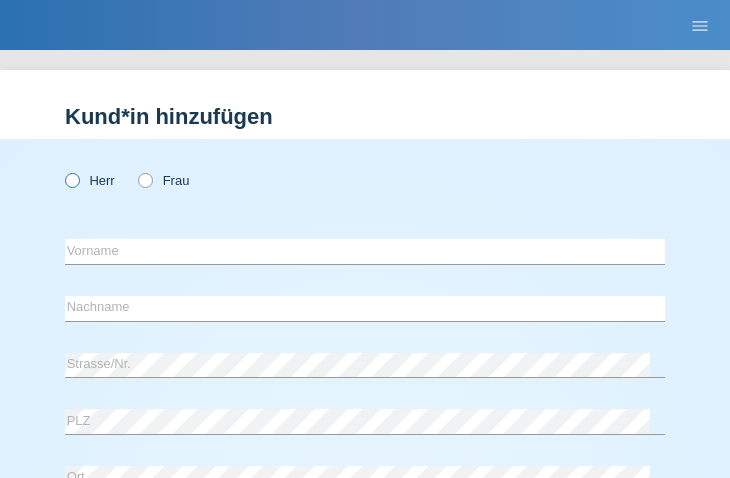 click on "Herr" at bounding box center [90, 180] 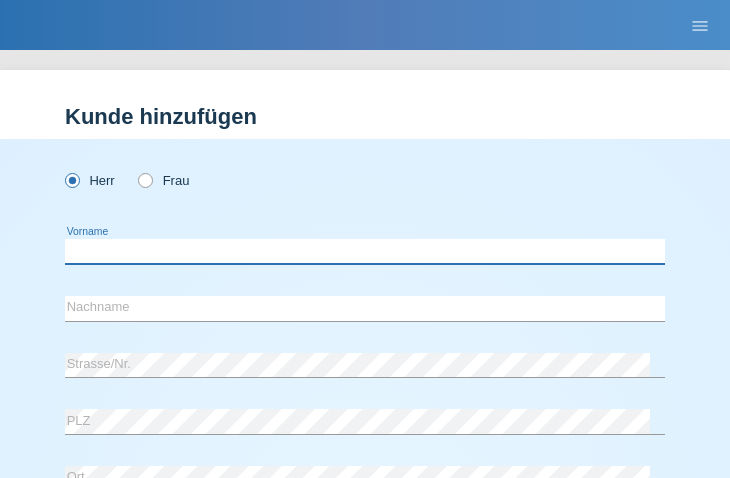 click at bounding box center [365, 251] 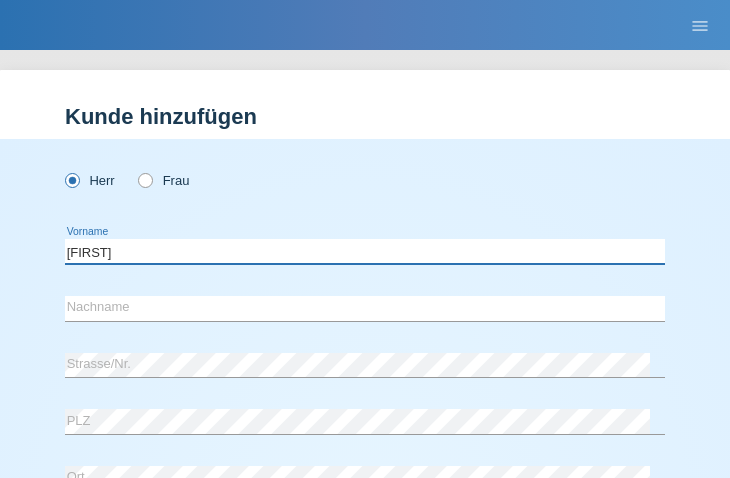 type on "[FIRST]" 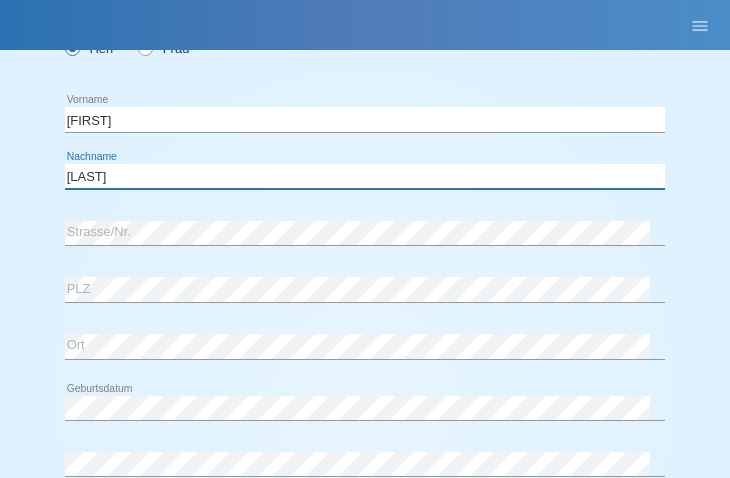 scroll, scrollTop: 137, scrollLeft: 0, axis: vertical 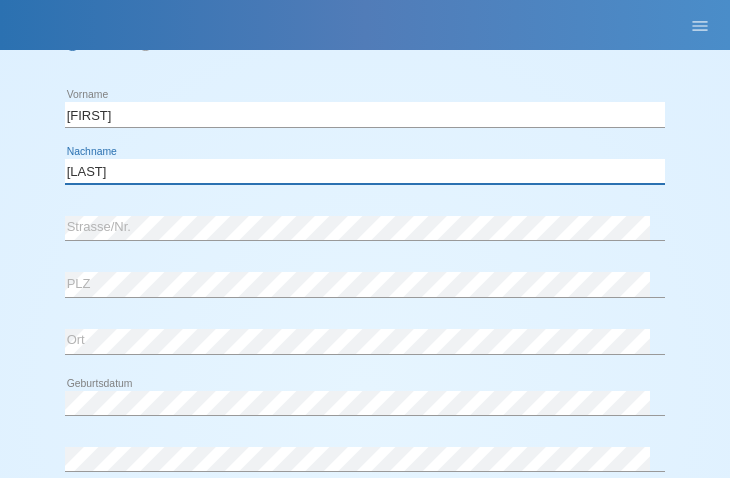 type on "[LAST]" 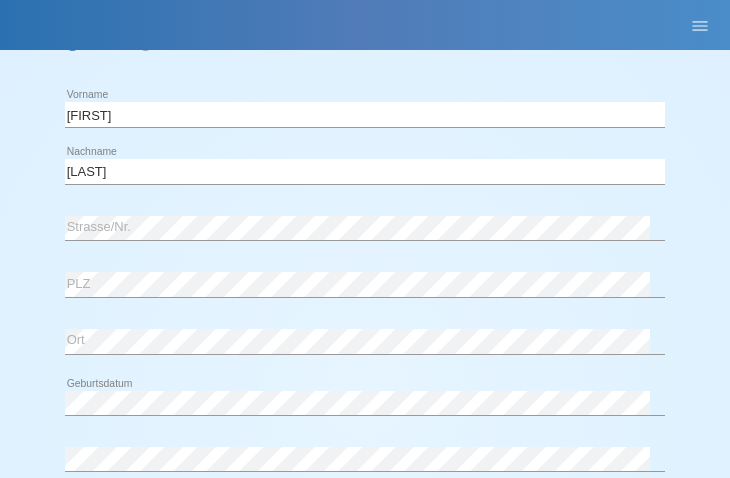 click on "error
Strasse/Nr." at bounding box center (365, 229) 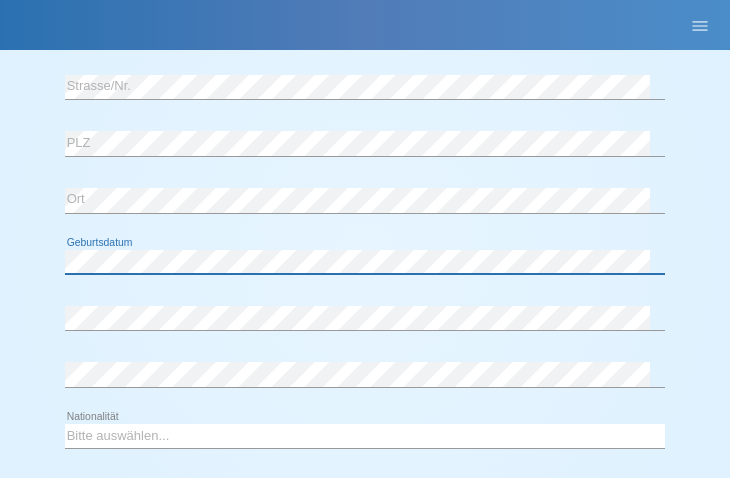 scroll, scrollTop: 279, scrollLeft: 0, axis: vertical 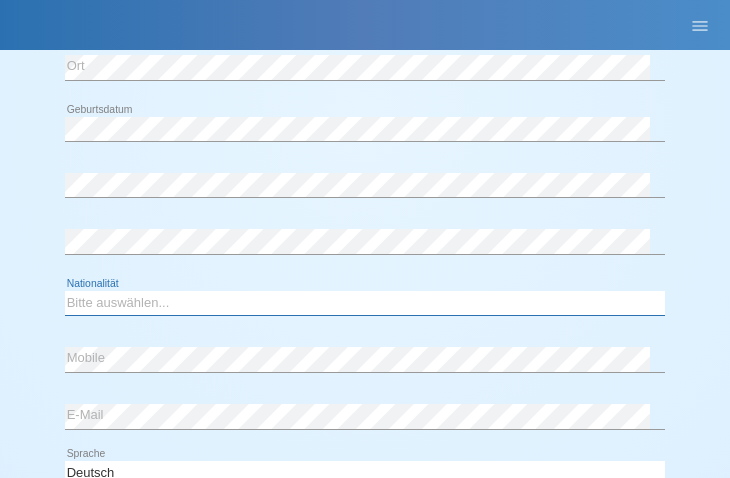 click on "Bitte auswählen...
Schweiz
Deutschland
Liechtenstein
Österreich
------------
Afghanistan
Ägypten
Åland
Albanien
Algerien" at bounding box center [365, 303] 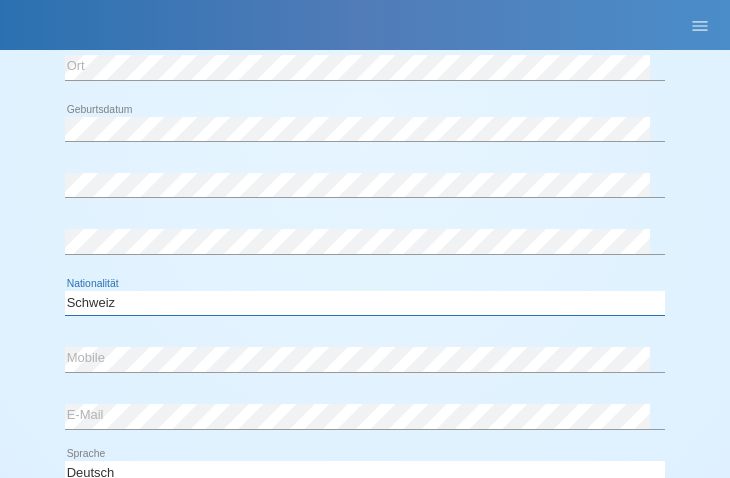 click on "Bitte auswählen...
Schweiz
Deutschland
Liechtenstein
Österreich
------------
Afghanistan
Ägypten
Åland
Albanien
Algerien" at bounding box center [365, 303] 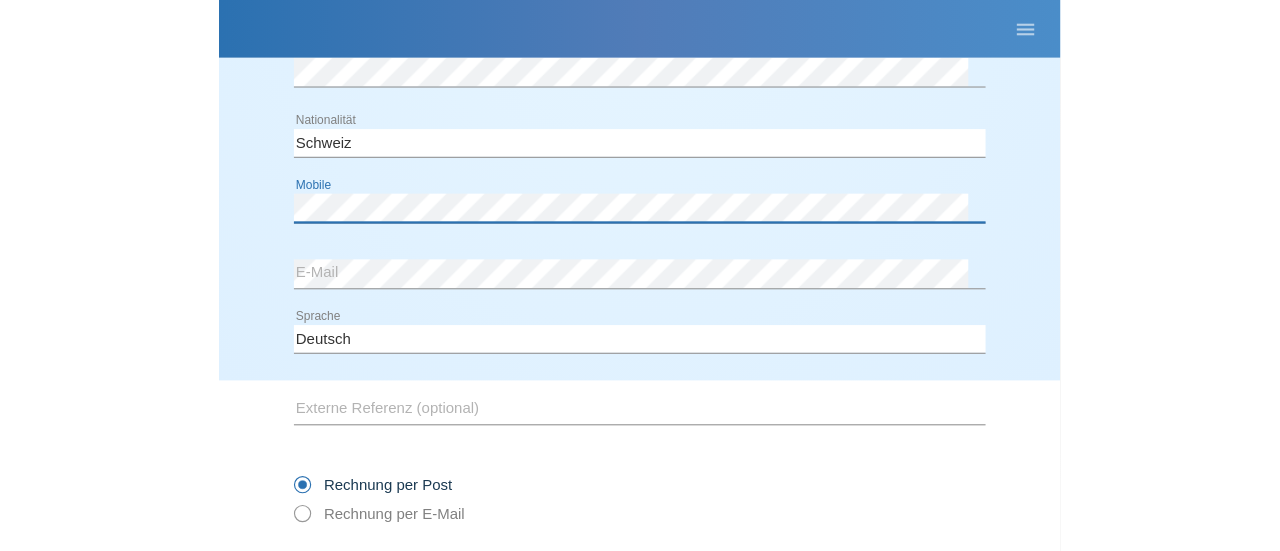 scroll, scrollTop: 728, scrollLeft: 0, axis: vertical 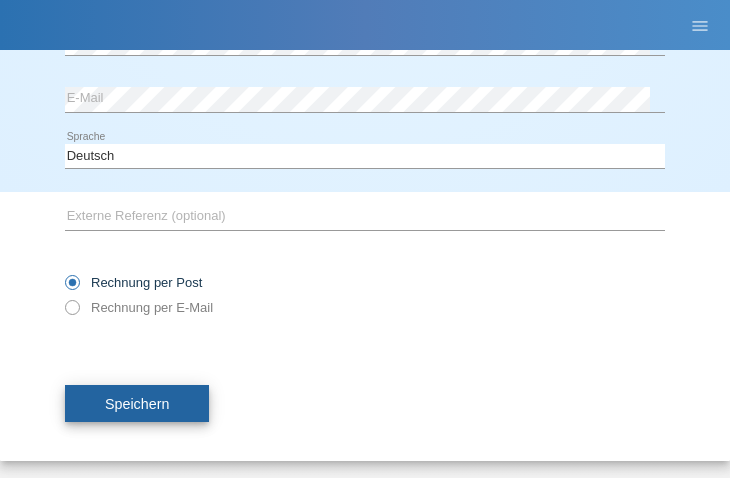 click on "Speichern" at bounding box center [137, 404] 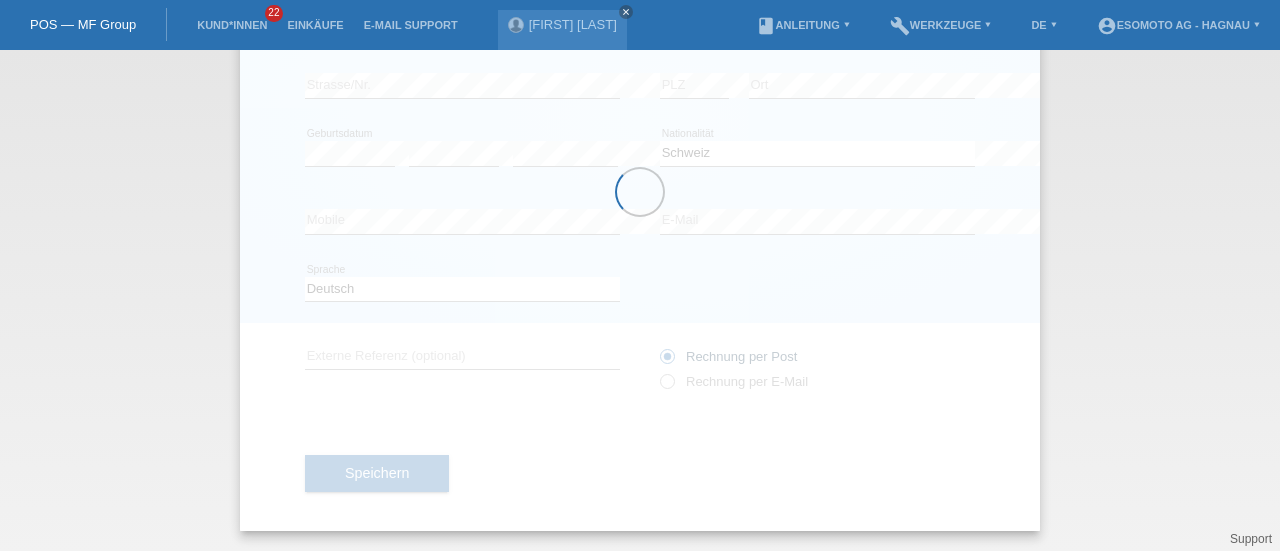 scroll, scrollTop: 216, scrollLeft: 0, axis: vertical 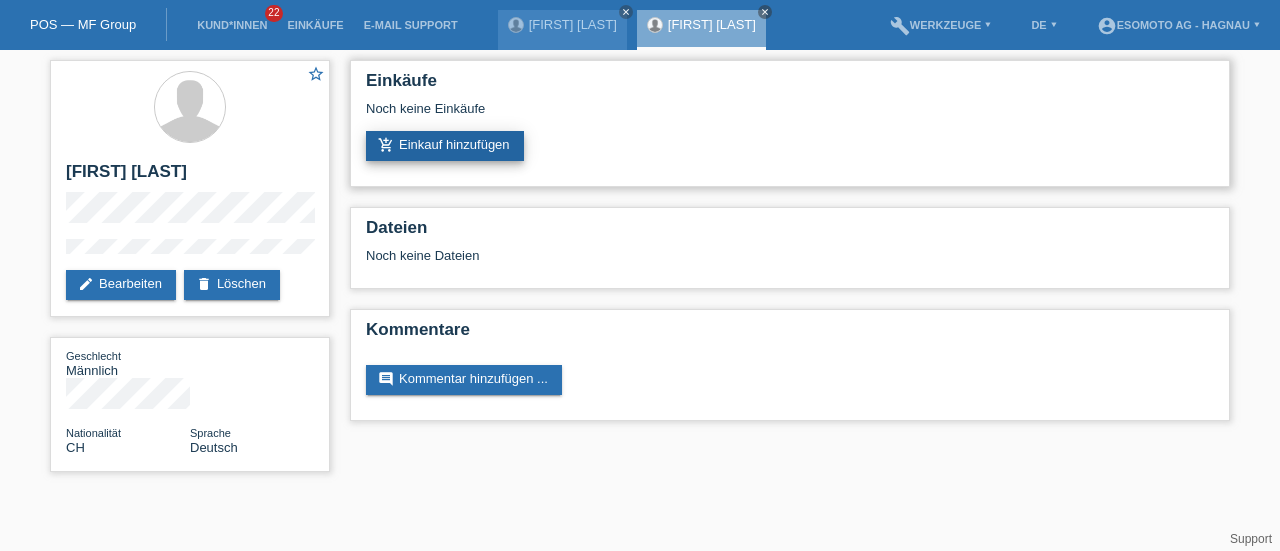 click on "add_shopping_cart  Einkauf hinzufügen" at bounding box center [445, 146] 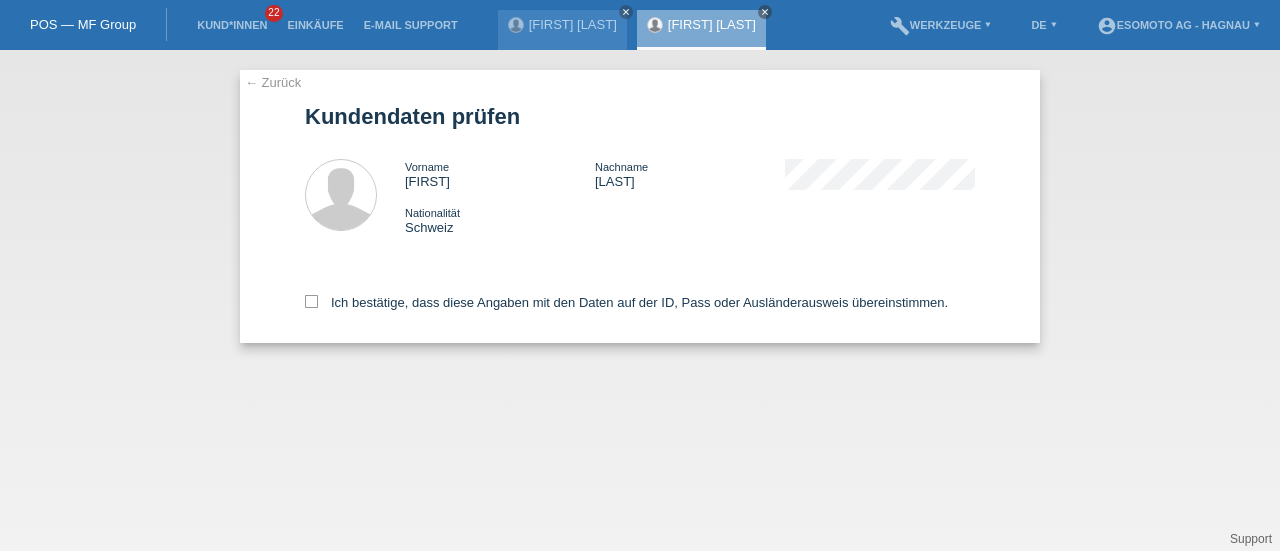 scroll, scrollTop: 0, scrollLeft: 0, axis: both 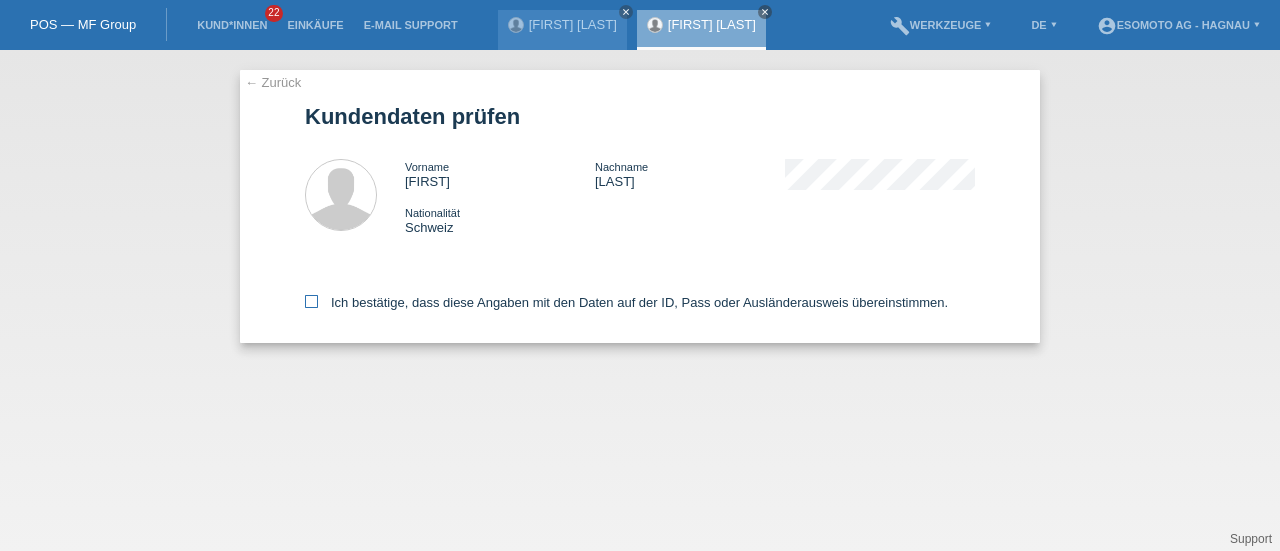 click at bounding box center [311, 301] 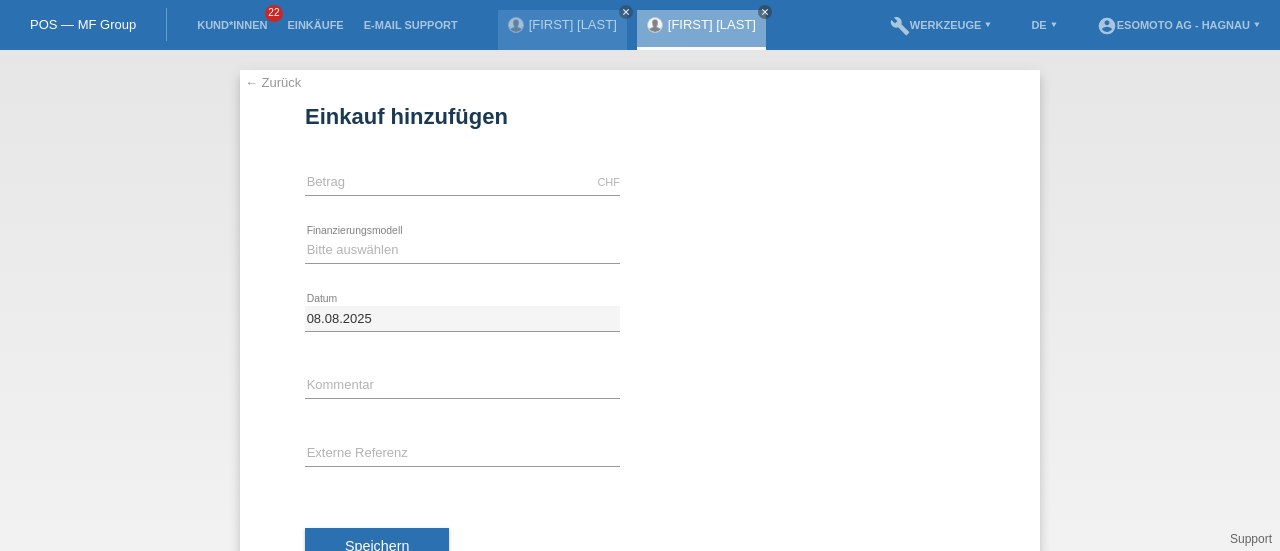 scroll, scrollTop: 0, scrollLeft: 0, axis: both 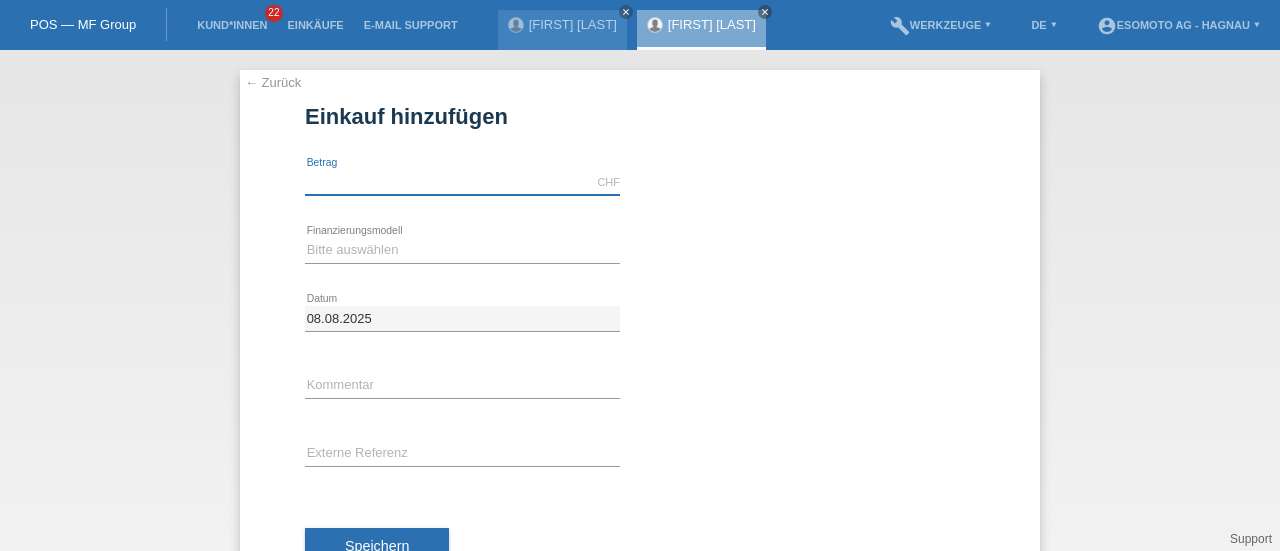 click at bounding box center (462, 182) 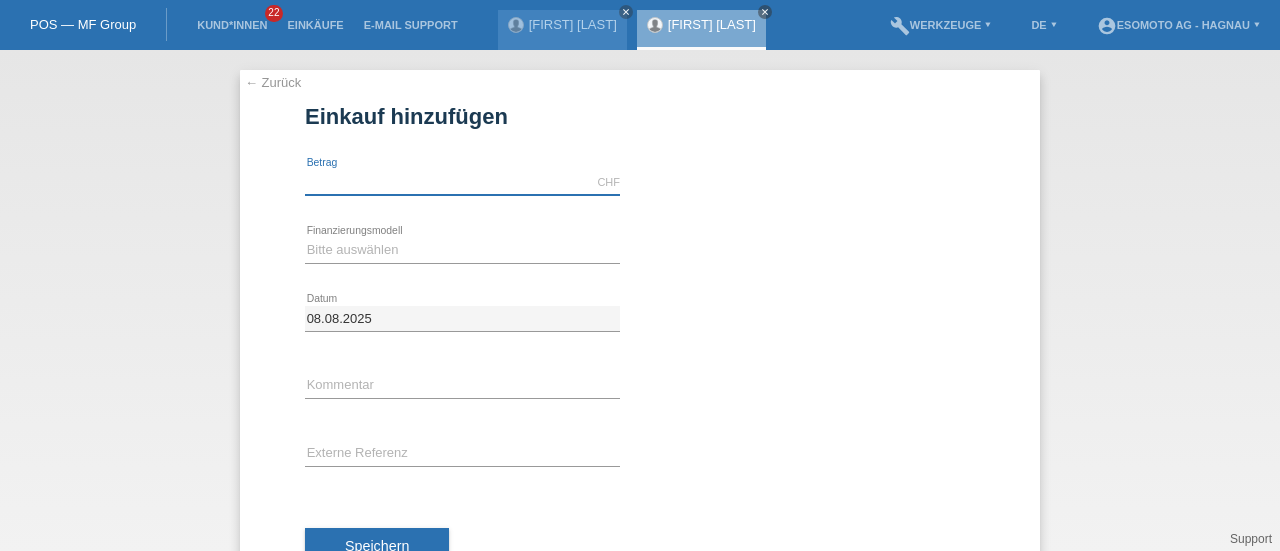 type on "7600.00" 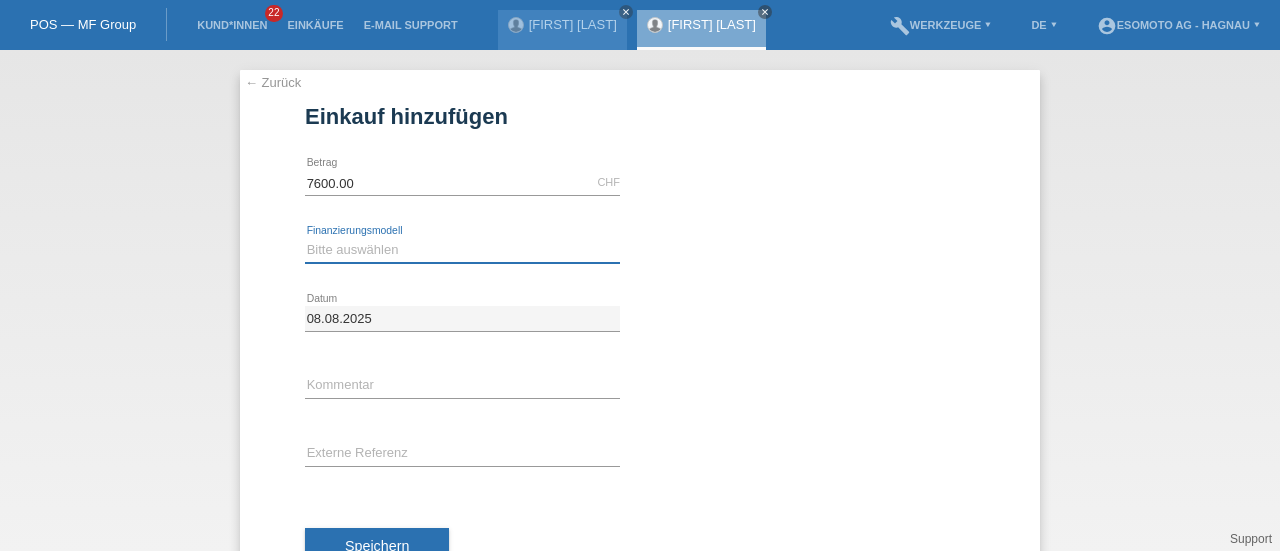 click on "Bitte auswählen
Fixe Raten
Kauf auf Rechnung mit Teilzahlungsoption" at bounding box center [462, 250] 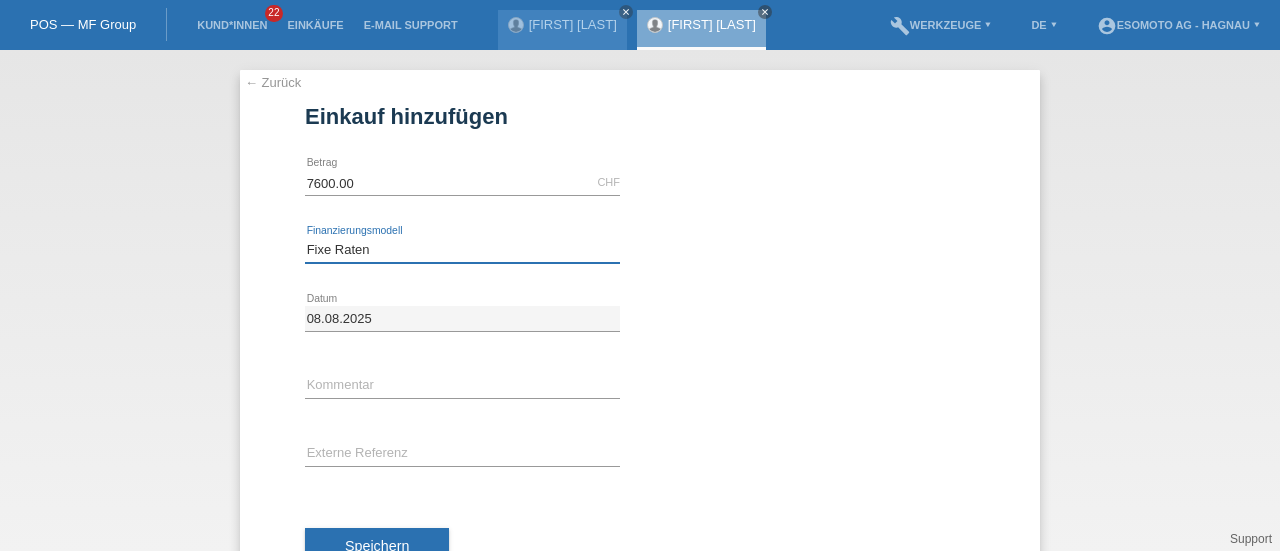 click on "Bitte auswählen
Fixe Raten
Kauf auf Rechnung mit Teilzahlungsoption" at bounding box center (462, 250) 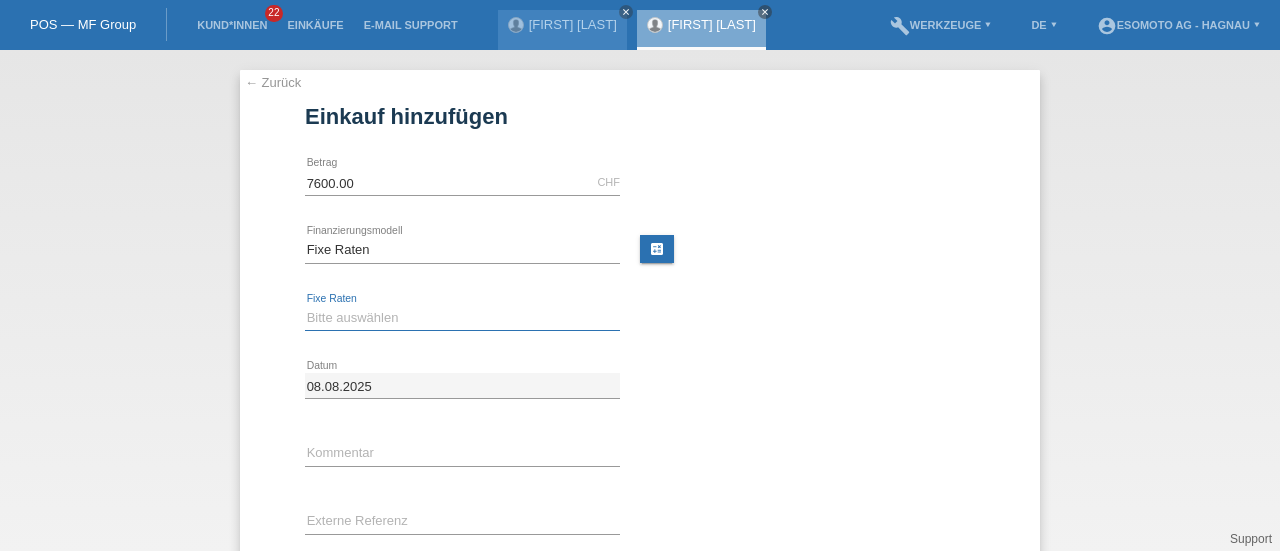 click on "Bitte auswählen
12 Raten
24 Raten
36 Raten
48 Raten" at bounding box center (462, 318) 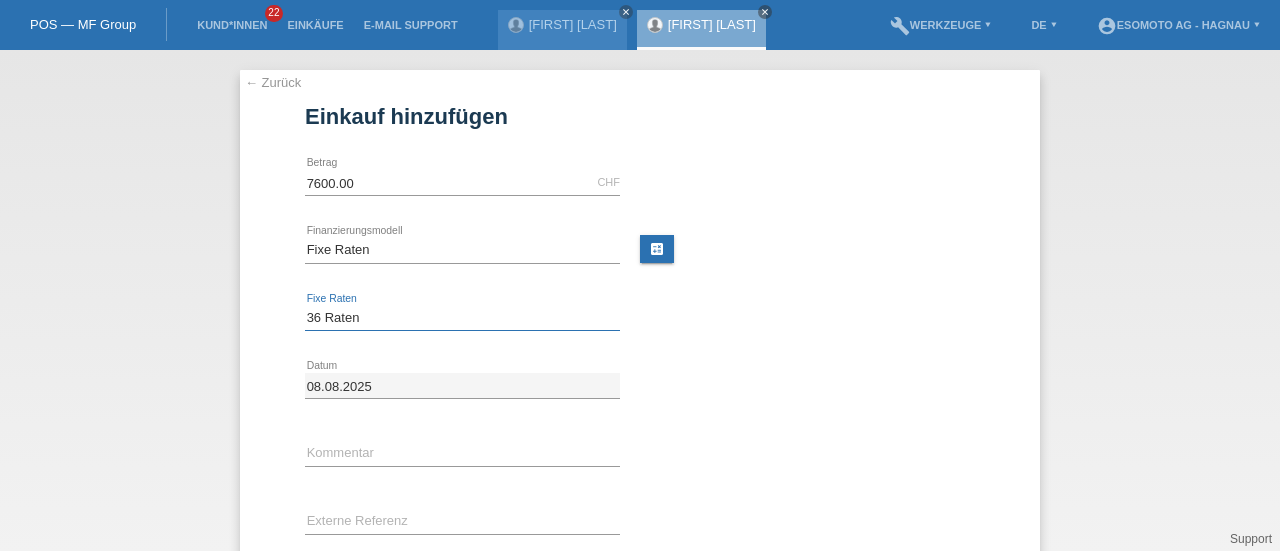 click on "Bitte auswählen
12 Raten
24 Raten
36 Raten
48 Raten" at bounding box center (462, 318) 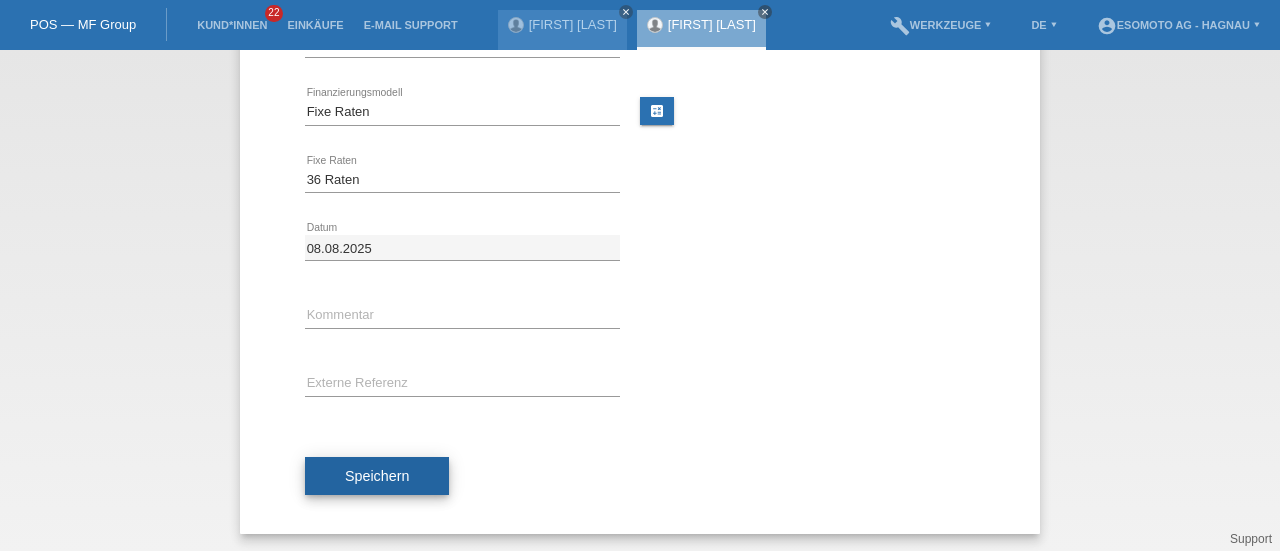 click on "Speichern" at bounding box center (377, 476) 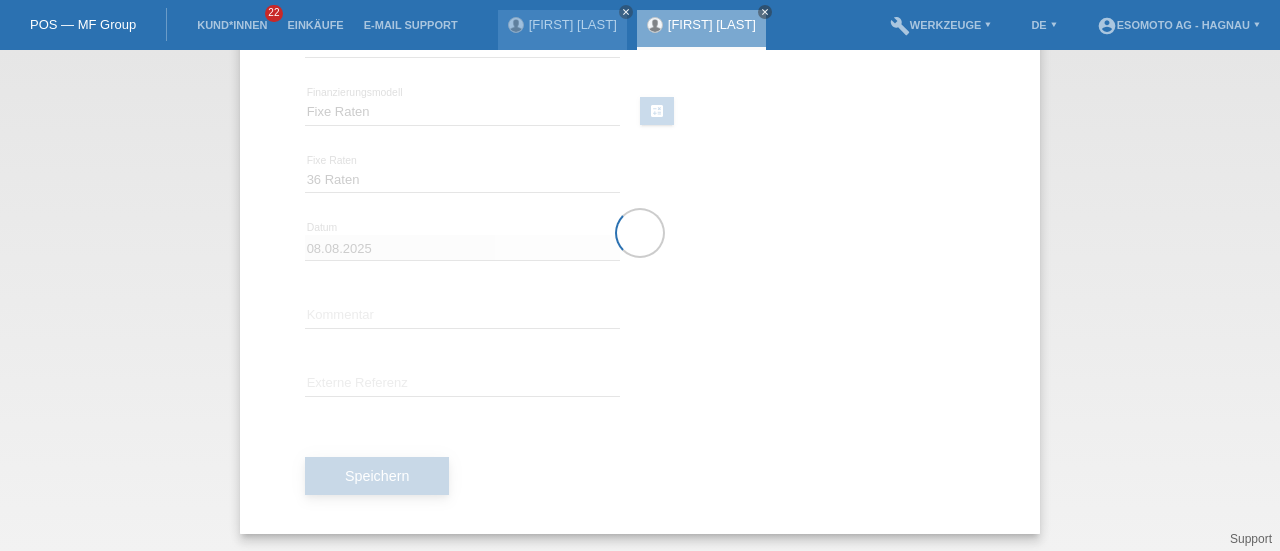 scroll, scrollTop: 0, scrollLeft: 0, axis: both 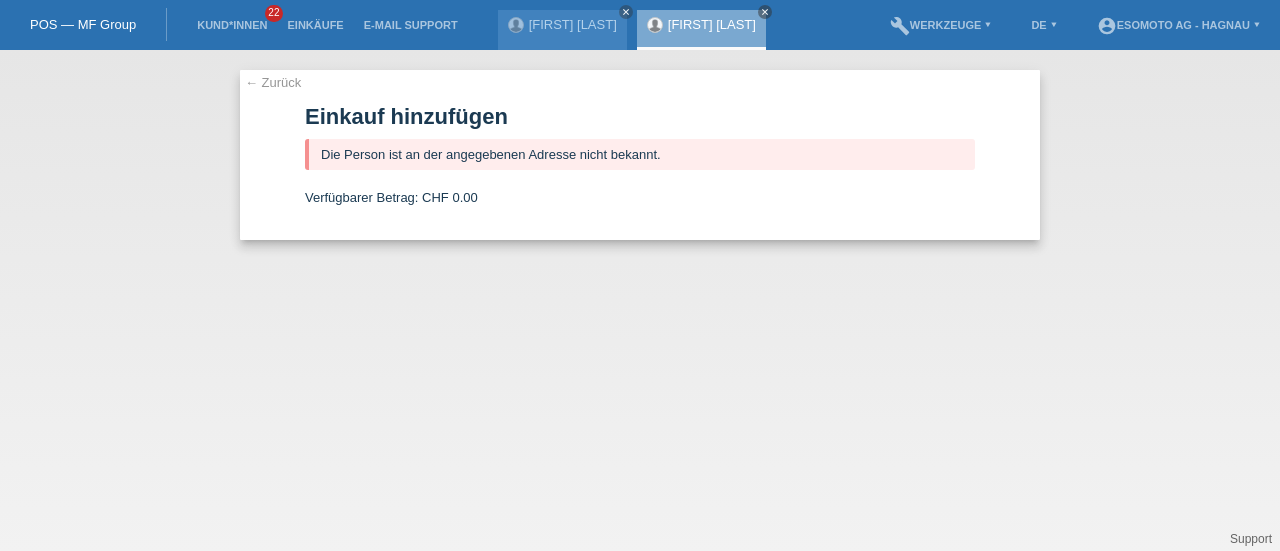 click on "← Zurück" at bounding box center [273, 82] 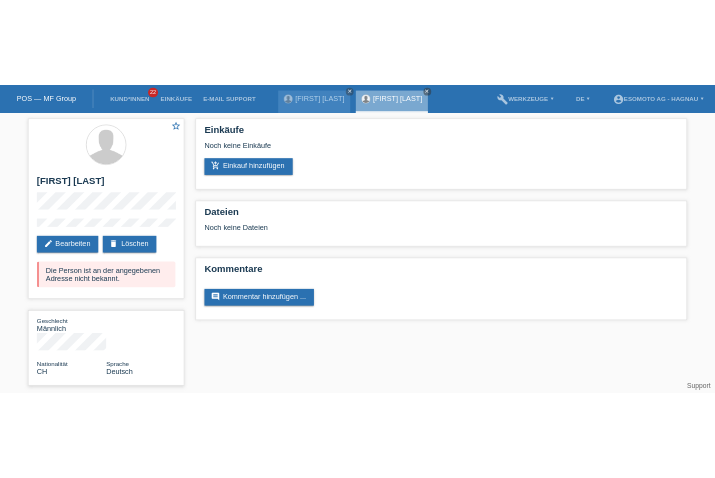 scroll, scrollTop: 0, scrollLeft: 0, axis: both 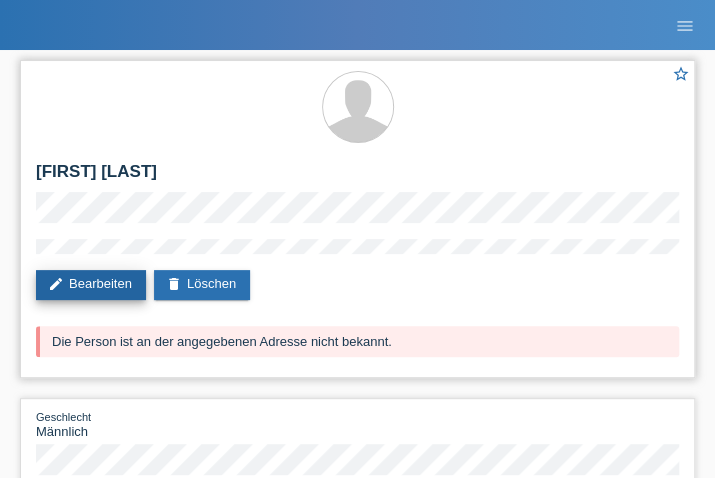 click on "edit  Bearbeiten" at bounding box center (91, 285) 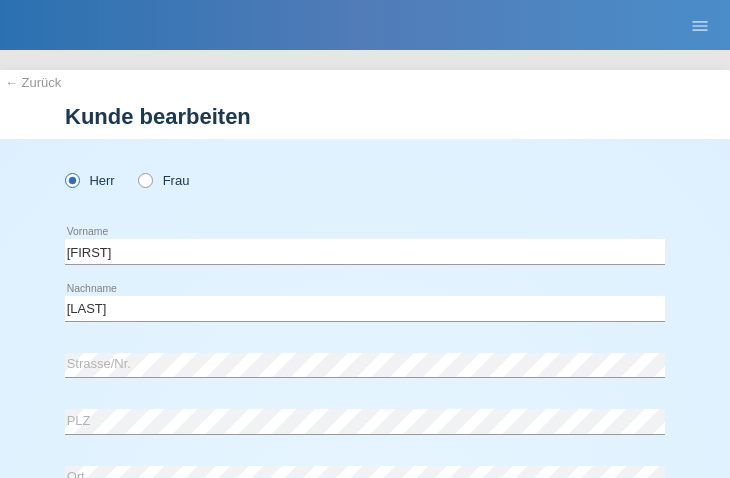 select on "CH" 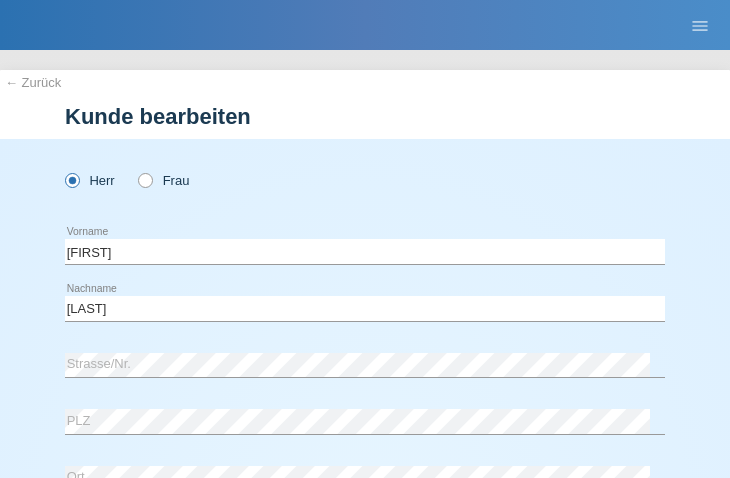 scroll, scrollTop: 0, scrollLeft: 0, axis: both 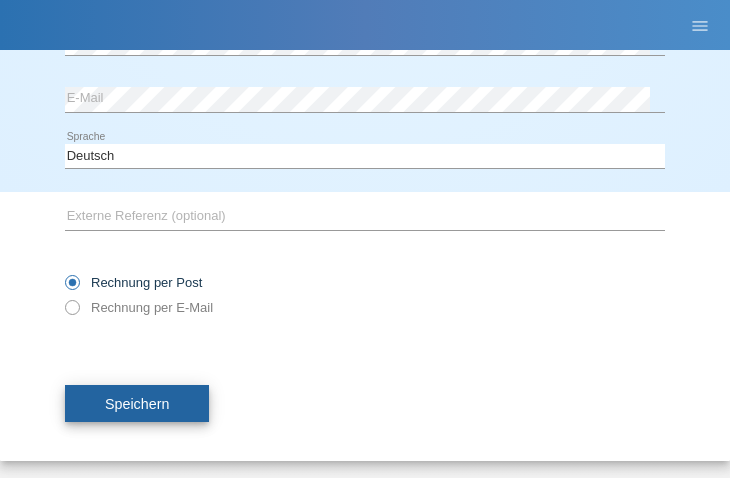 click on "Speichern" at bounding box center (137, 404) 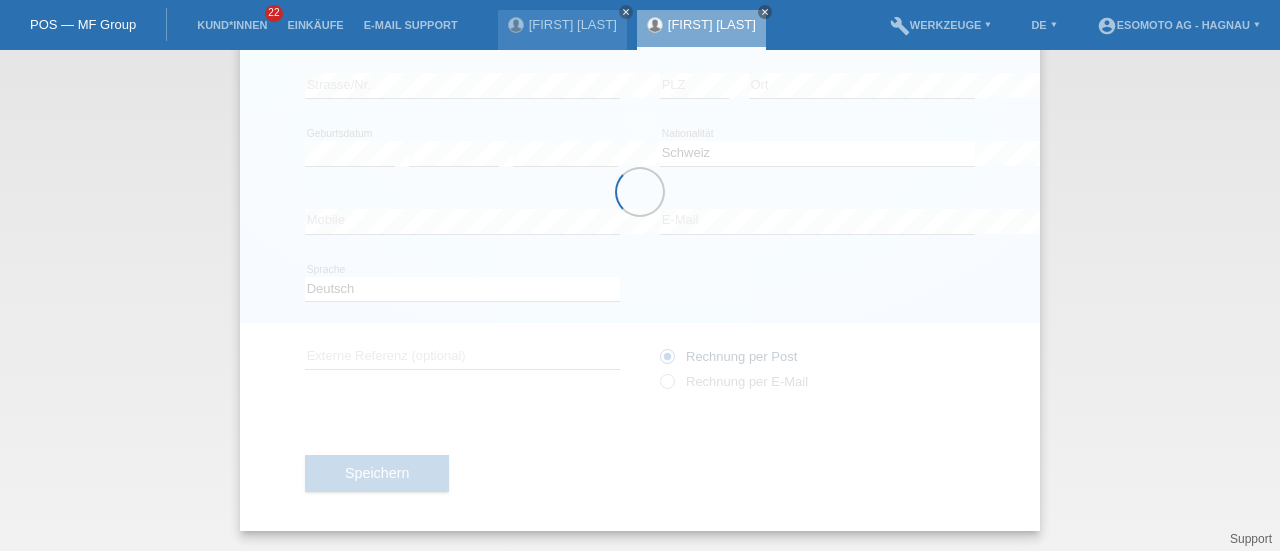 scroll, scrollTop: 216, scrollLeft: 0, axis: vertical 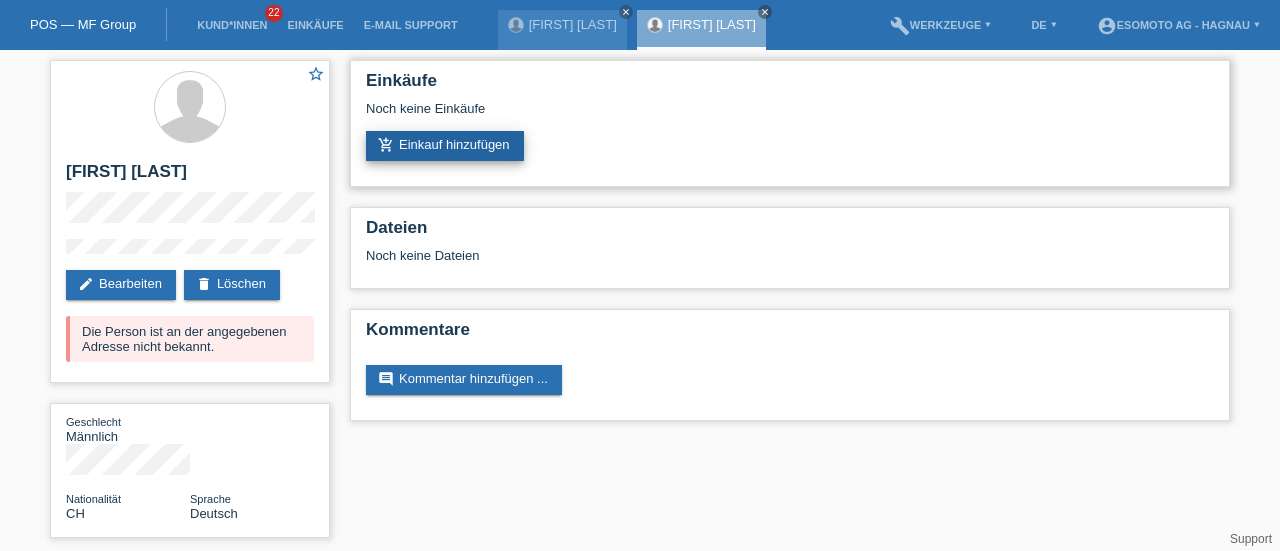 click on "add_shopping_cart  Einkauf hinzufügen" at bounding box center [445, 146] 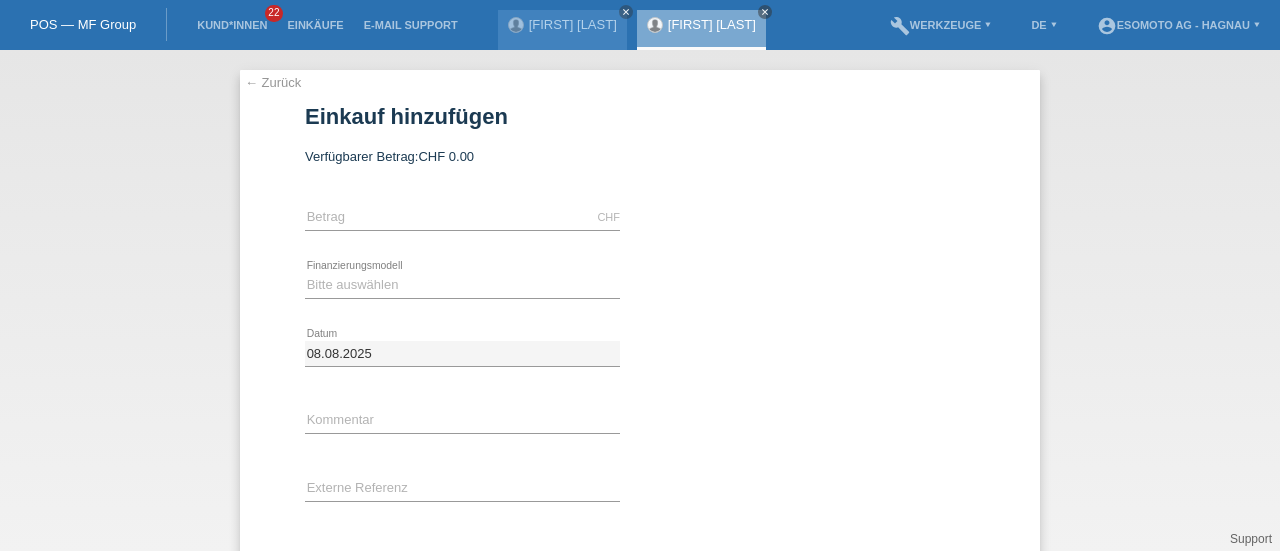 scroll, scrollTop: 0, scrollLeft: 0, axis: both 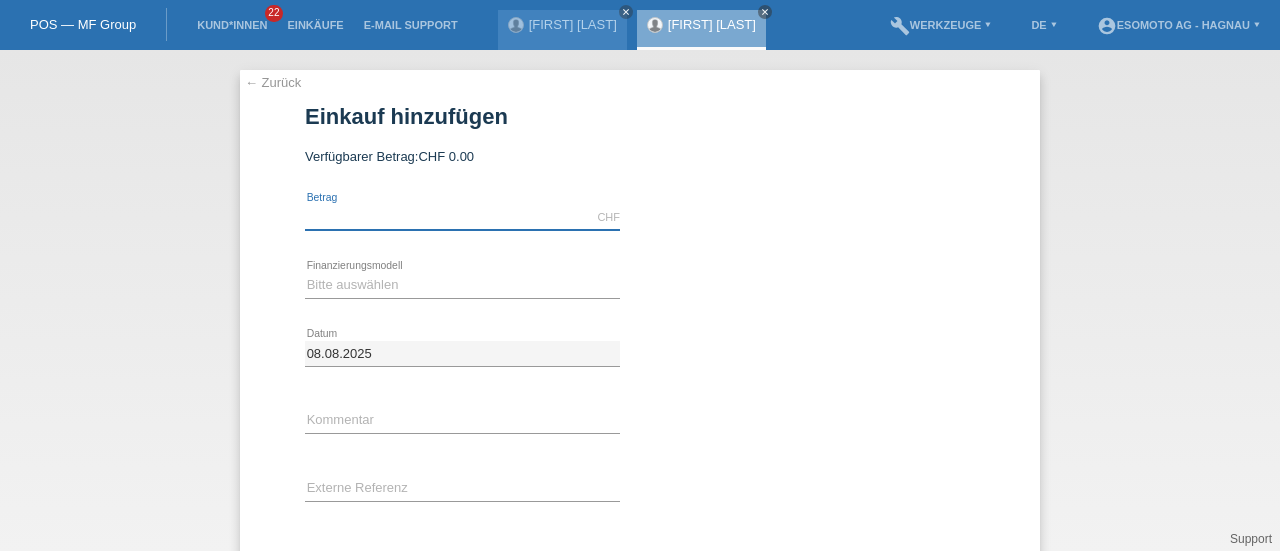 click at bounding box center (462, 217) 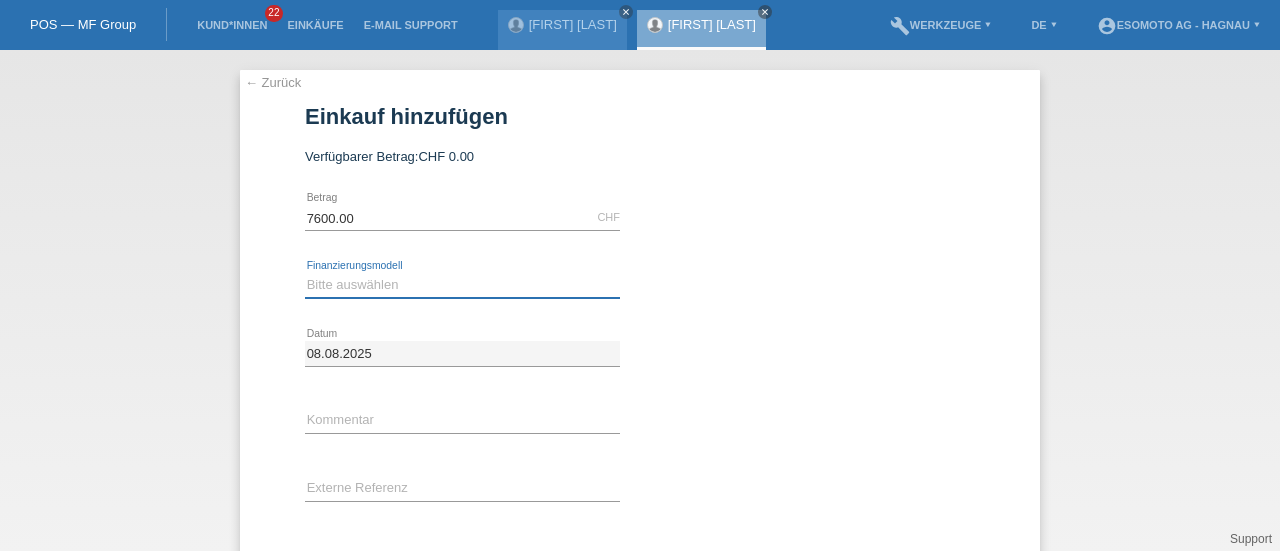click on "Bitte auswählen
Fixe Raten
Kauf auf Rechnung mit Teilzahlungsoption" at bounding box center [462, 285] 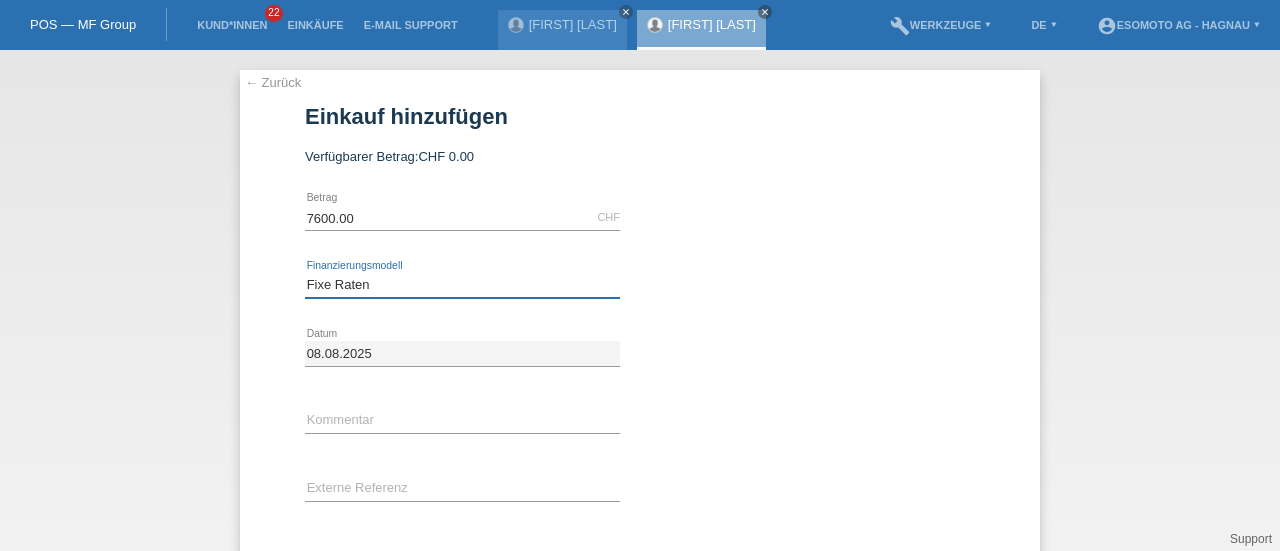 click on "Bitte auswählen
Fixe Raten
Kauf auf Rechnung mit Teilzahlungsoption" at bounding box center [462, 285] 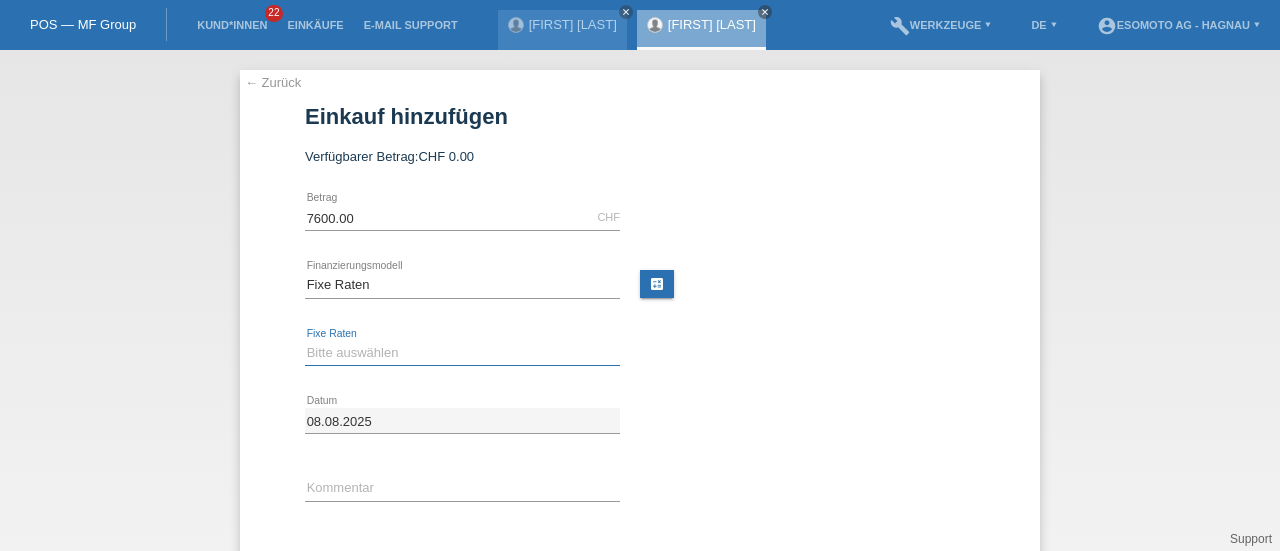 click on "Bitte auswählen
12 Raten
24 Raten
36 Raten
48 Raten" at bounding box center (462, 353) 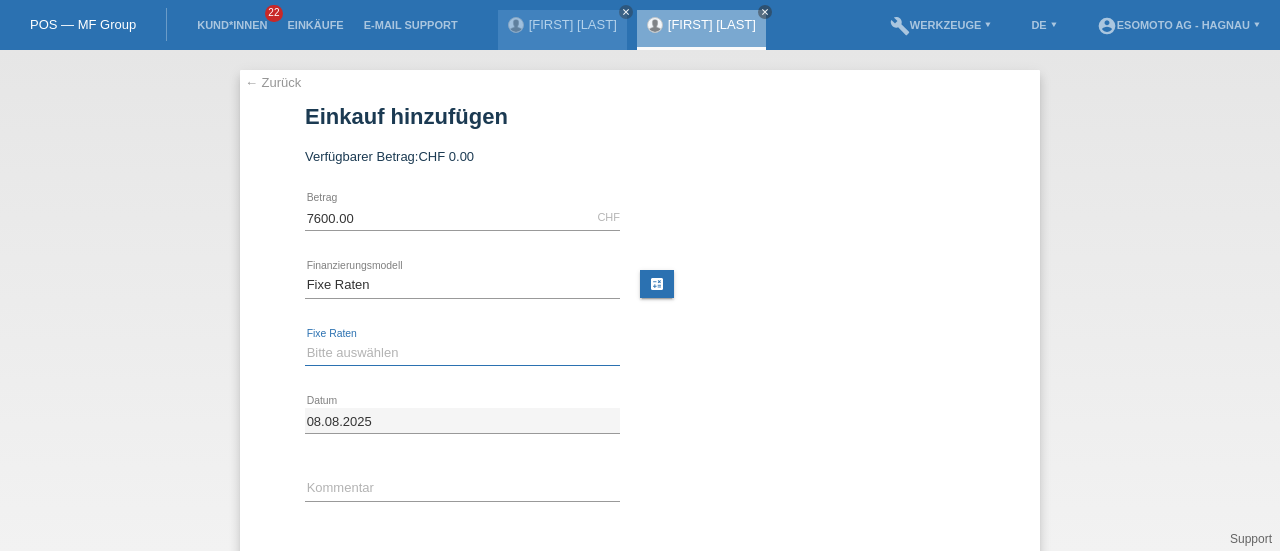 select on "140" 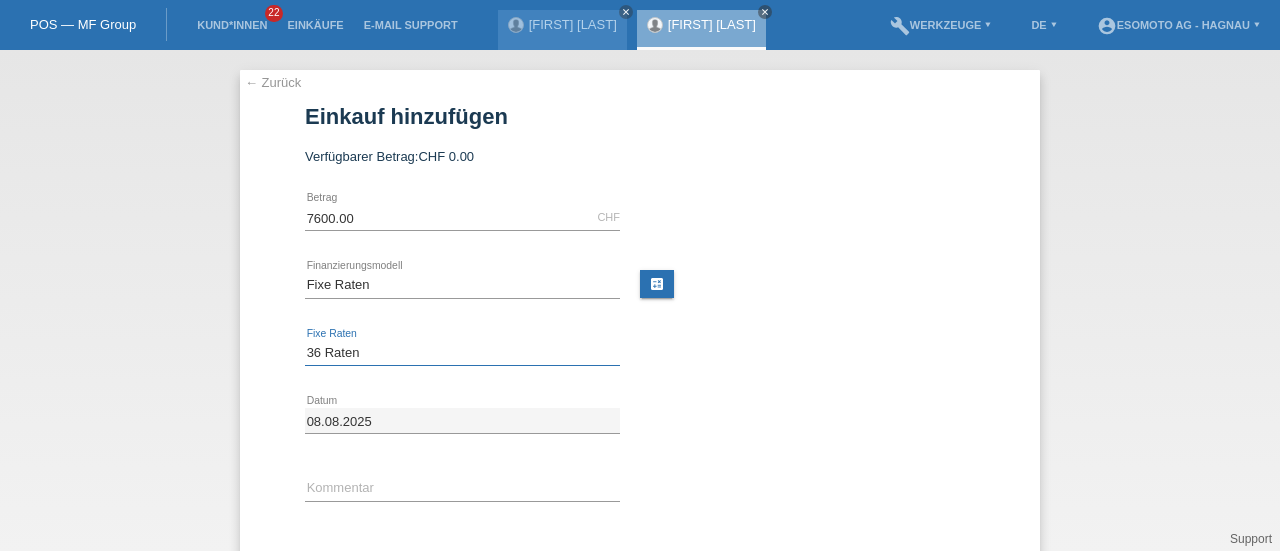 click on "Bitte auswählen
12 Raten
24 Raten
36 Raten
48 Raten" at bounding box center [462, 353] 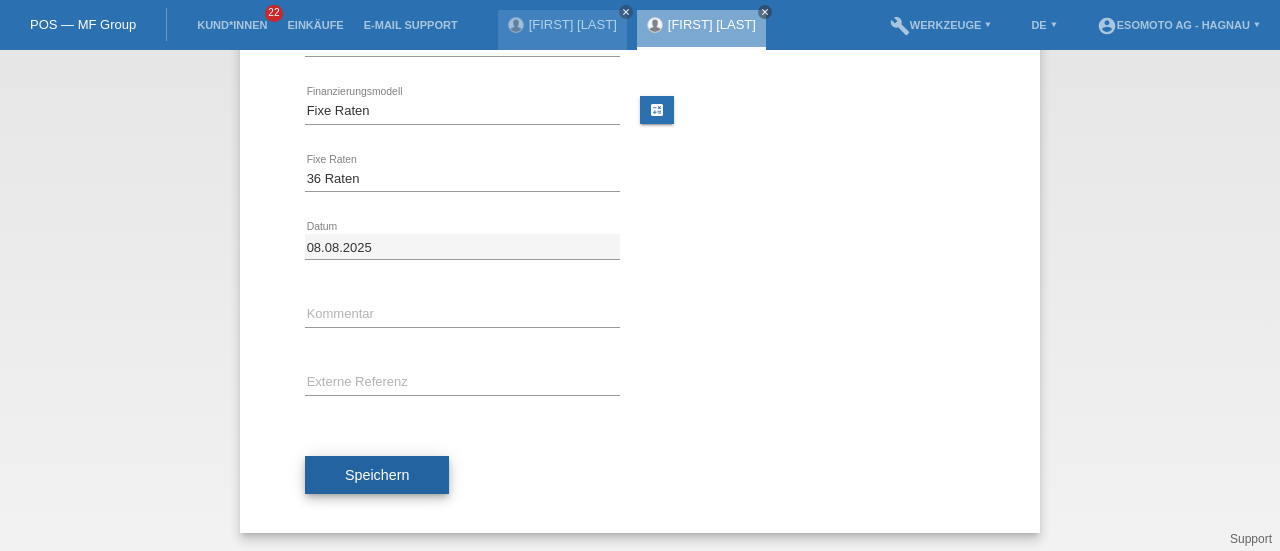 click on "Speichern" at bounding box center (377, 475) 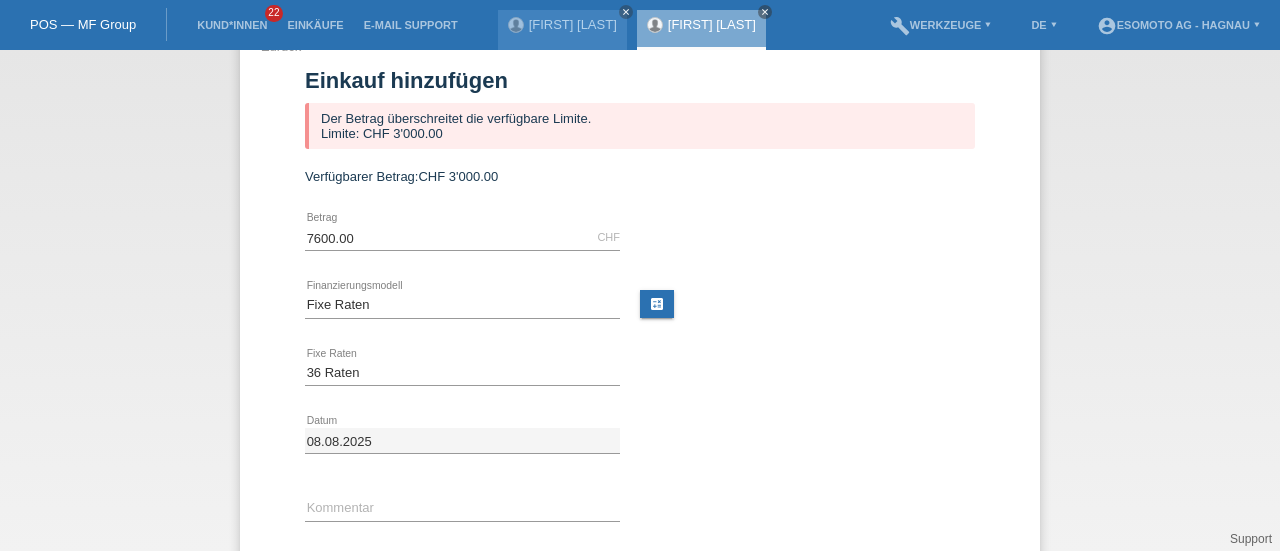 scroll, scrollTop: 0, scrollLeft: 0, axis: both 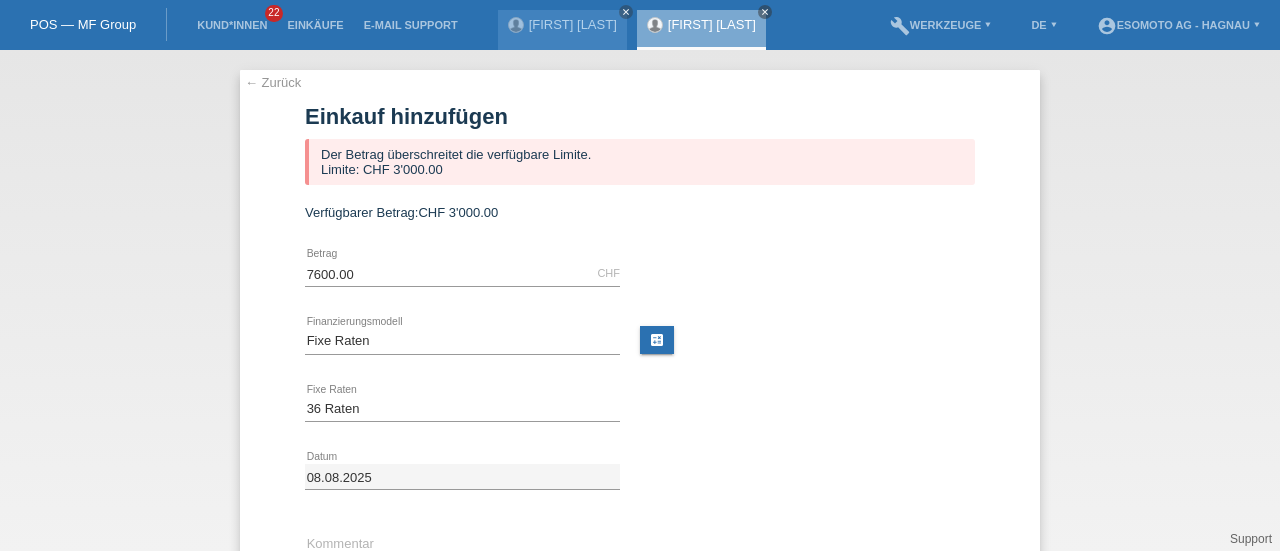 click on "← Zurück" at bounding box center (273, 82) 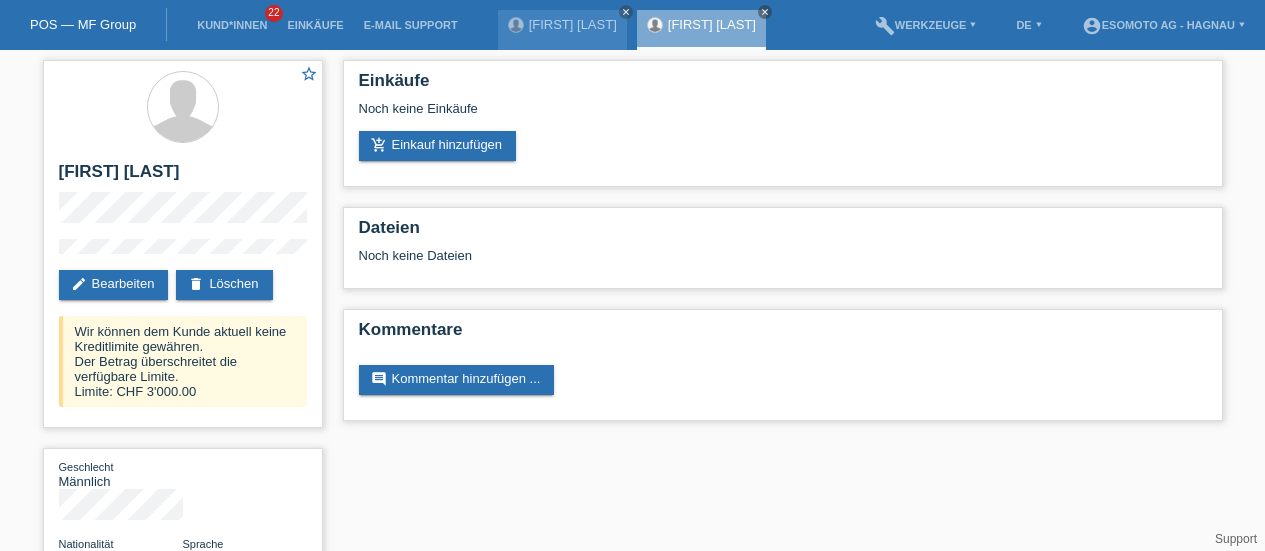 scroll, scrollTop: 0, scrollLeft: 0, axis: both 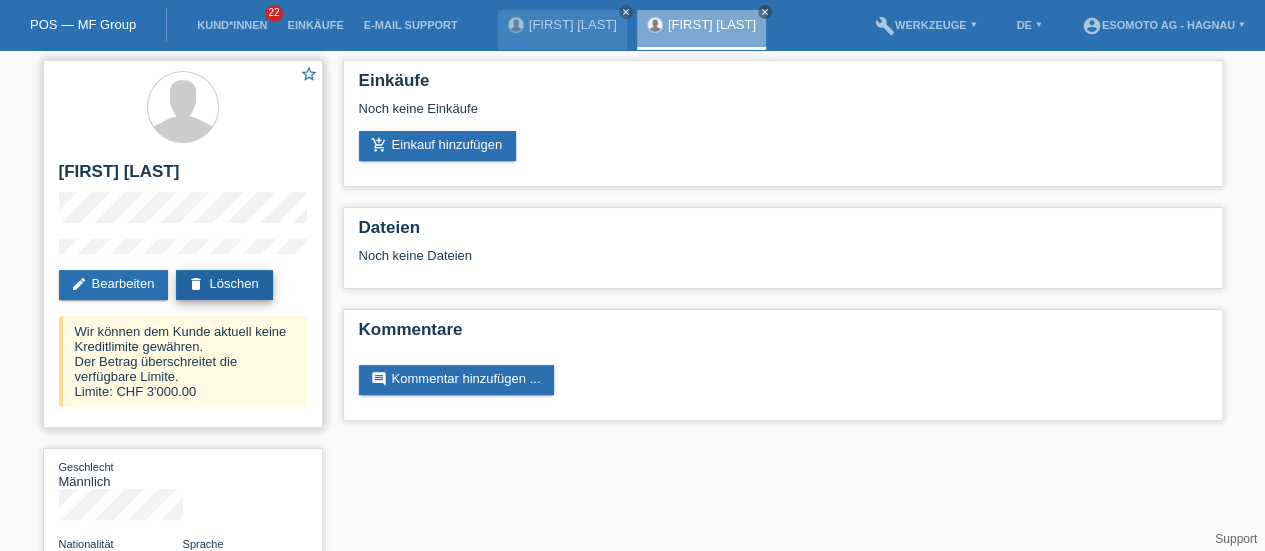 click on "delete  Löschen" at bounding box center [224, 285] 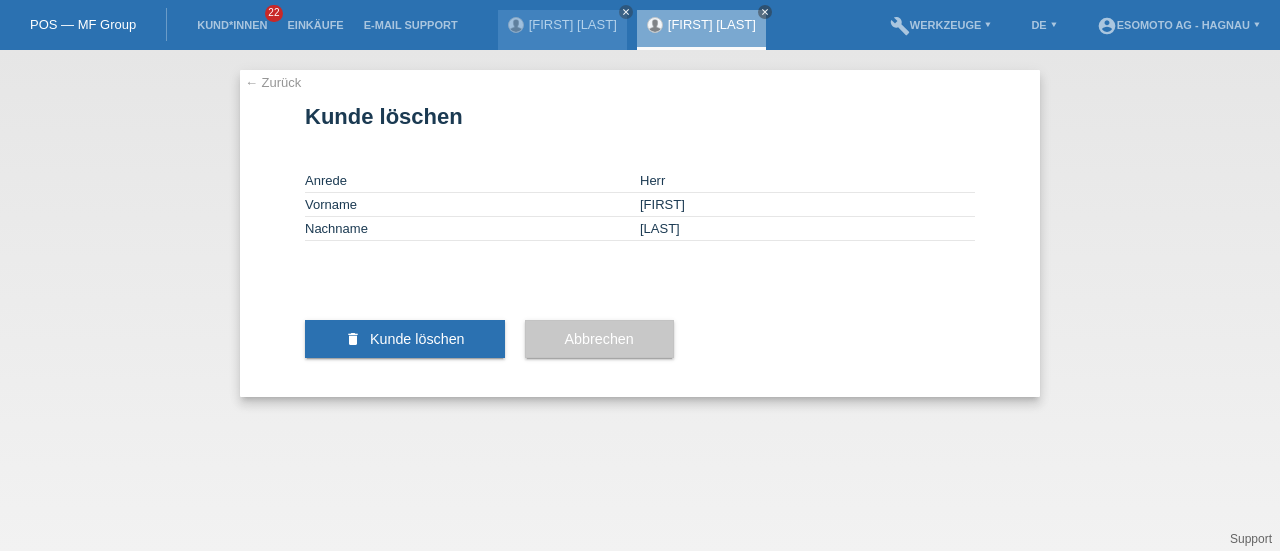 scroll, scrollTop: 0, scrollLeft: 0, axis: both 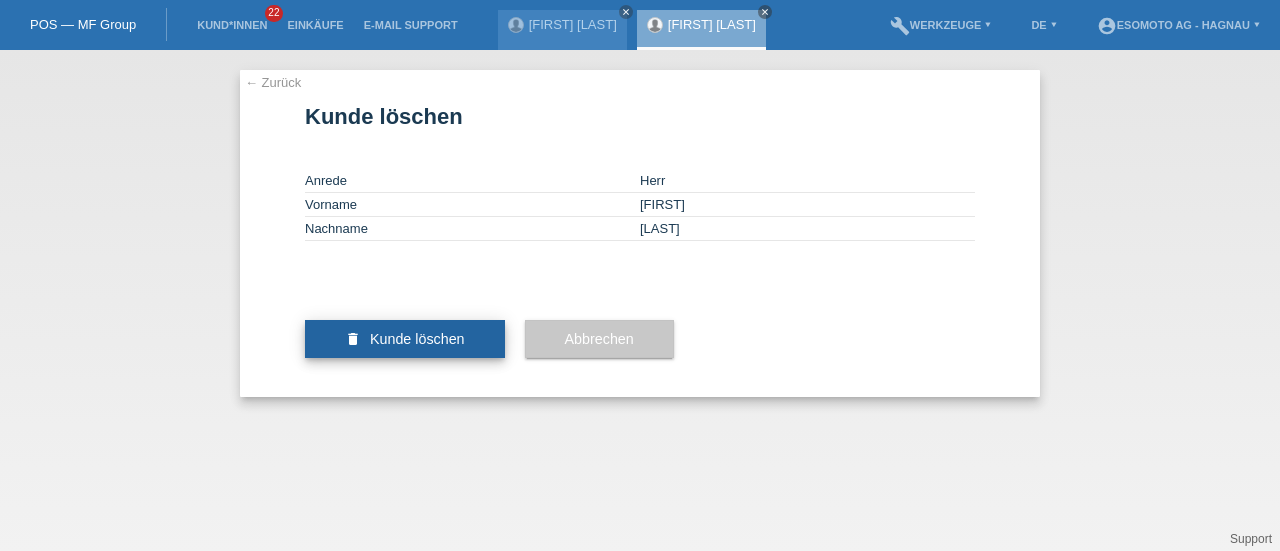 click on "Kunde löschen" at bounding box center (417, 339) 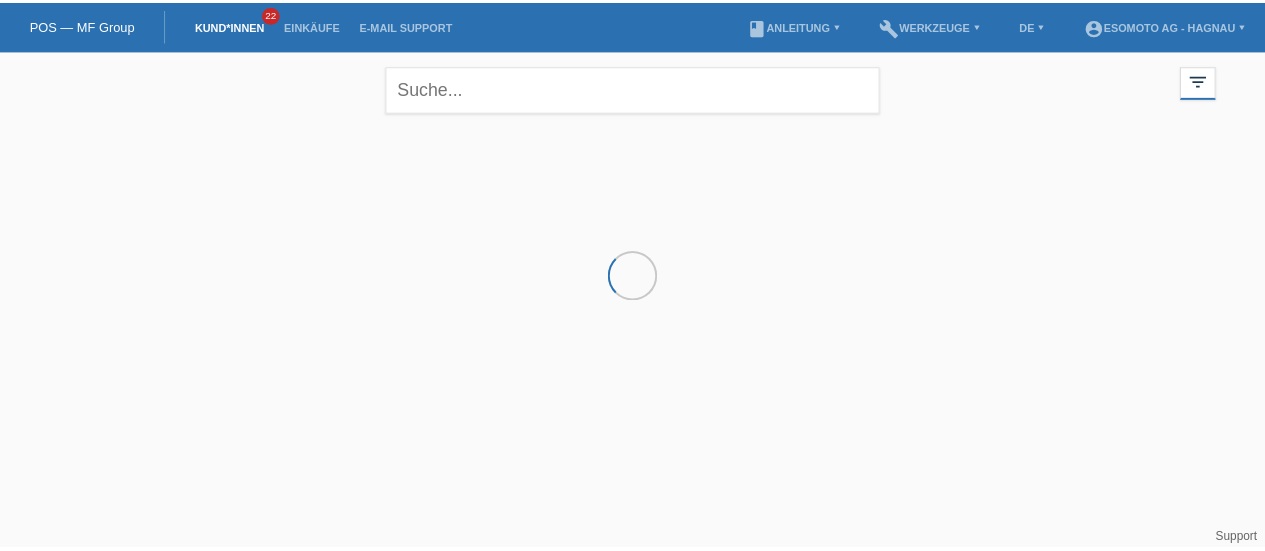 scroll, scrollTop: 0, scrollLeft: 0, axis: both 